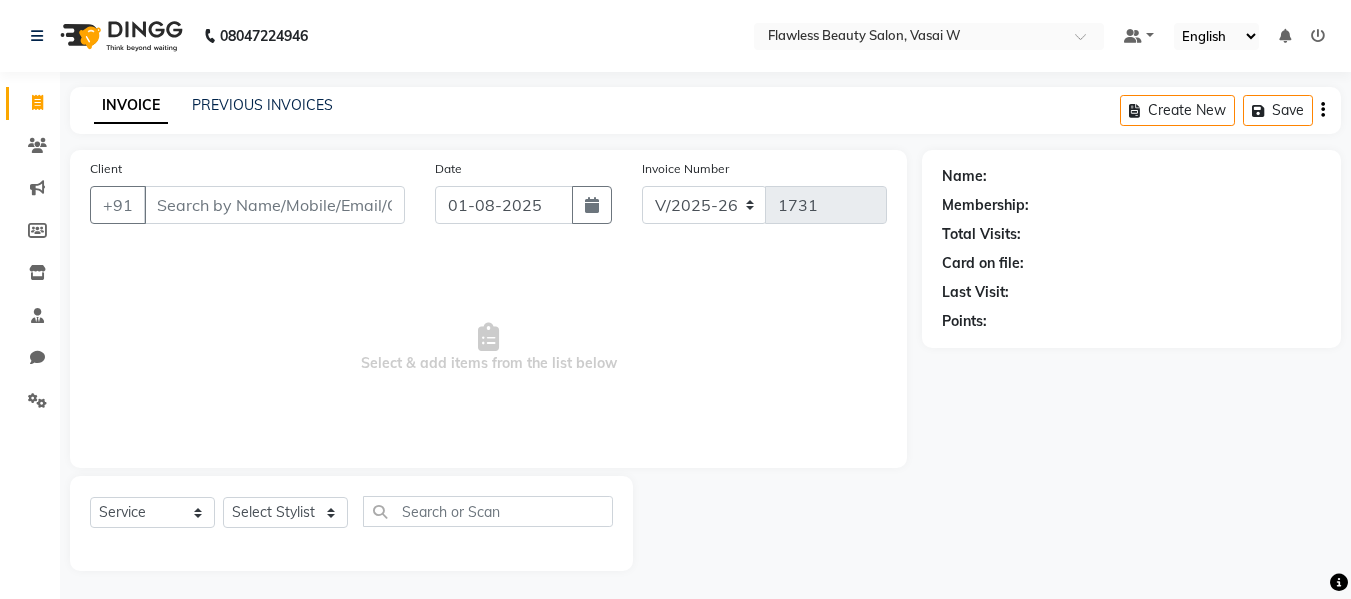 select on "8090" 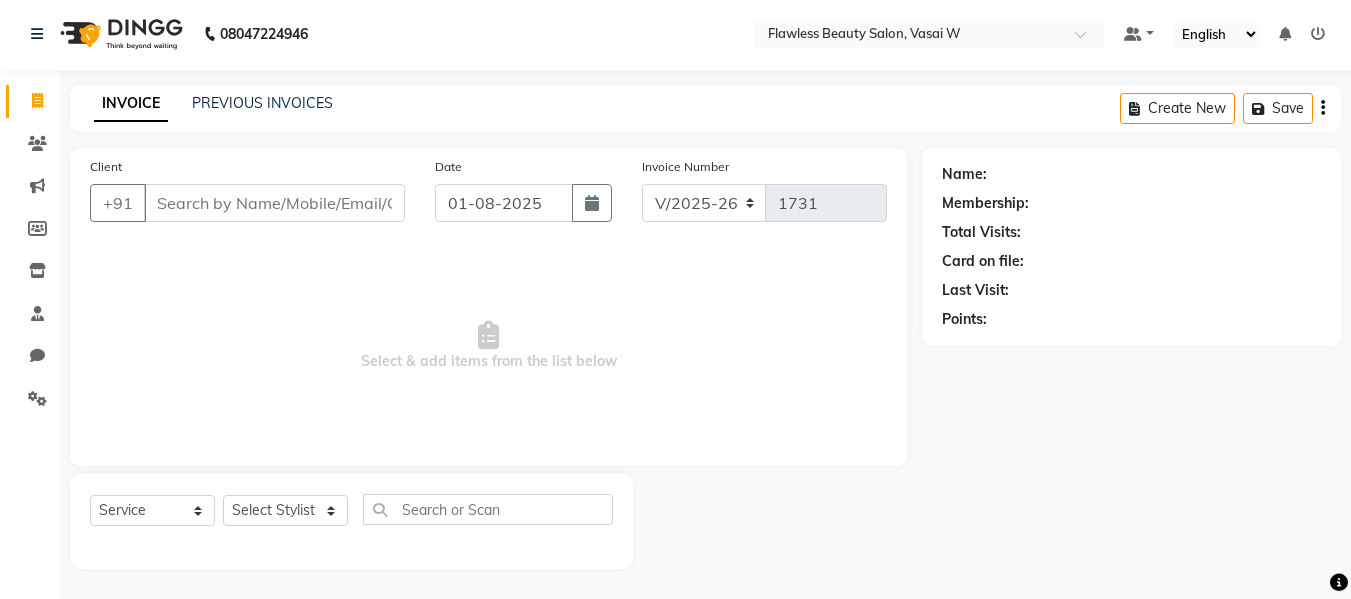 scroll, scrollTop: 0, scrollLeft: 0, axis: both 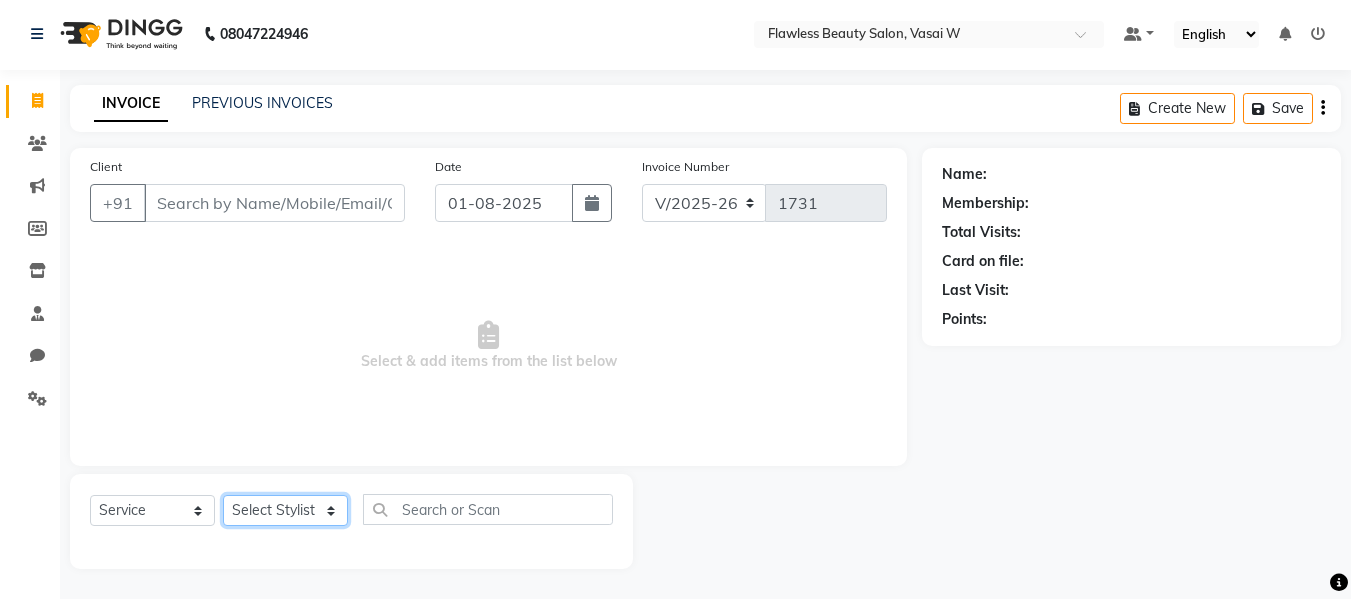 click on "Select Stylist Afsana Ankita  Krutika Maam Nisha  Pari Rasika Ruba sara Vidya" 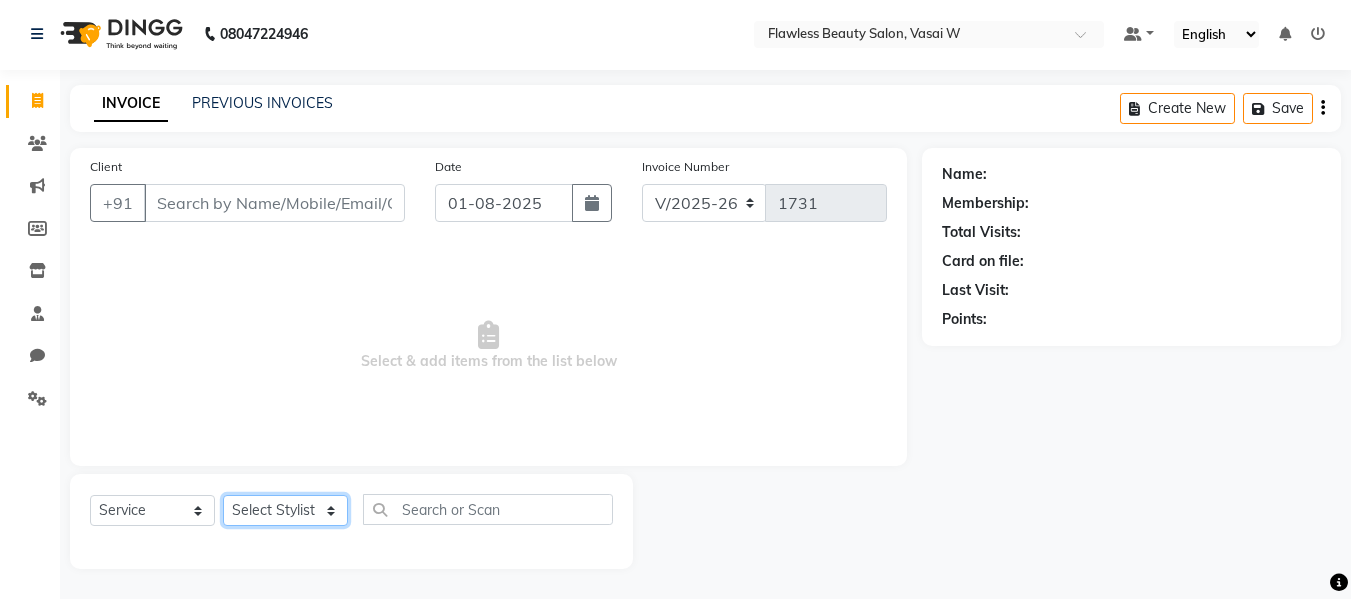 select on "76410" 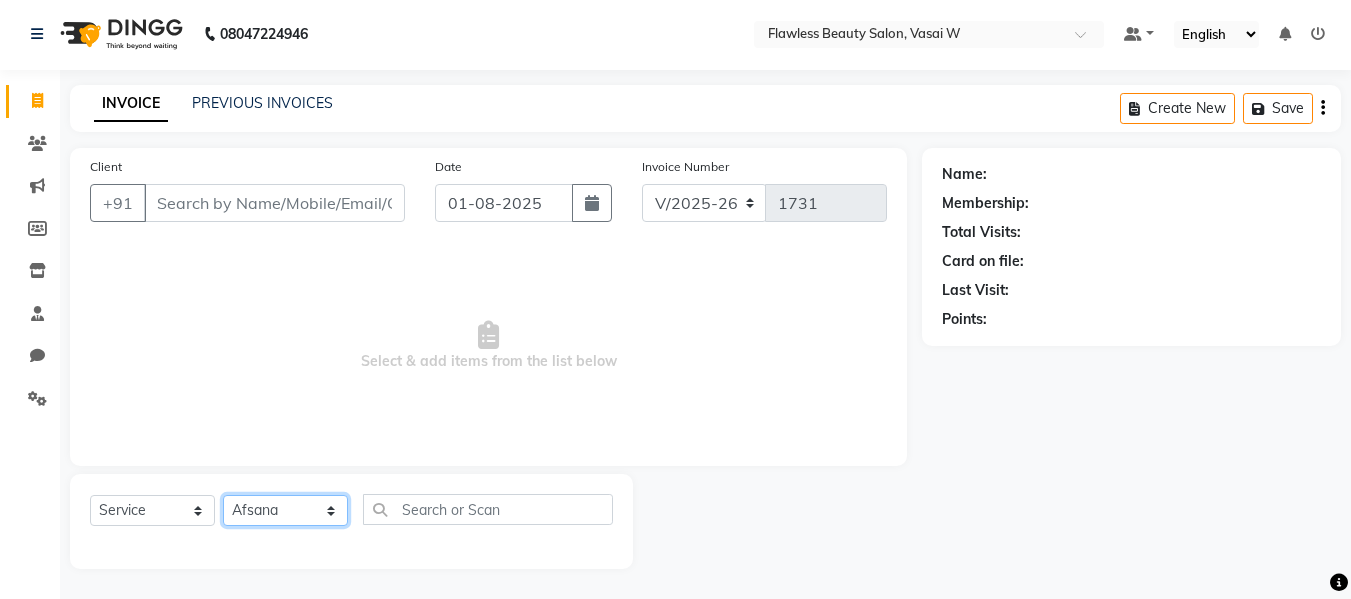 click on "Select Stylist Afsana Ankita  Krutika Maam Nisha  Pari Rasika Ruba sara Vidya" 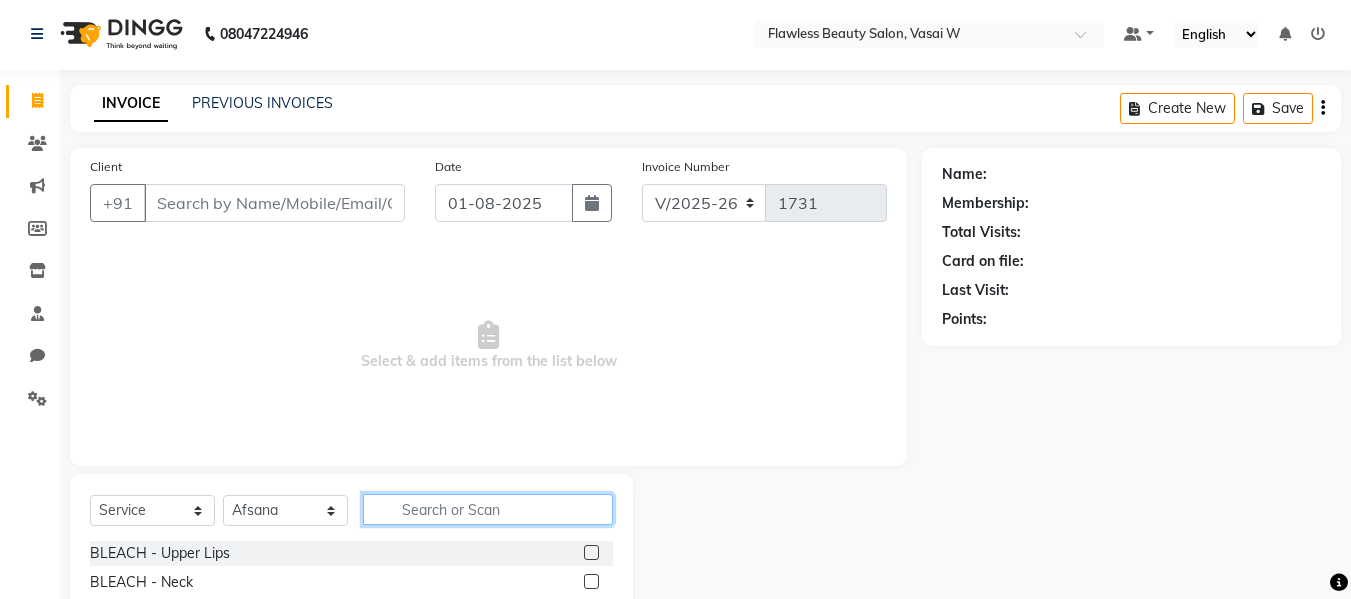 click 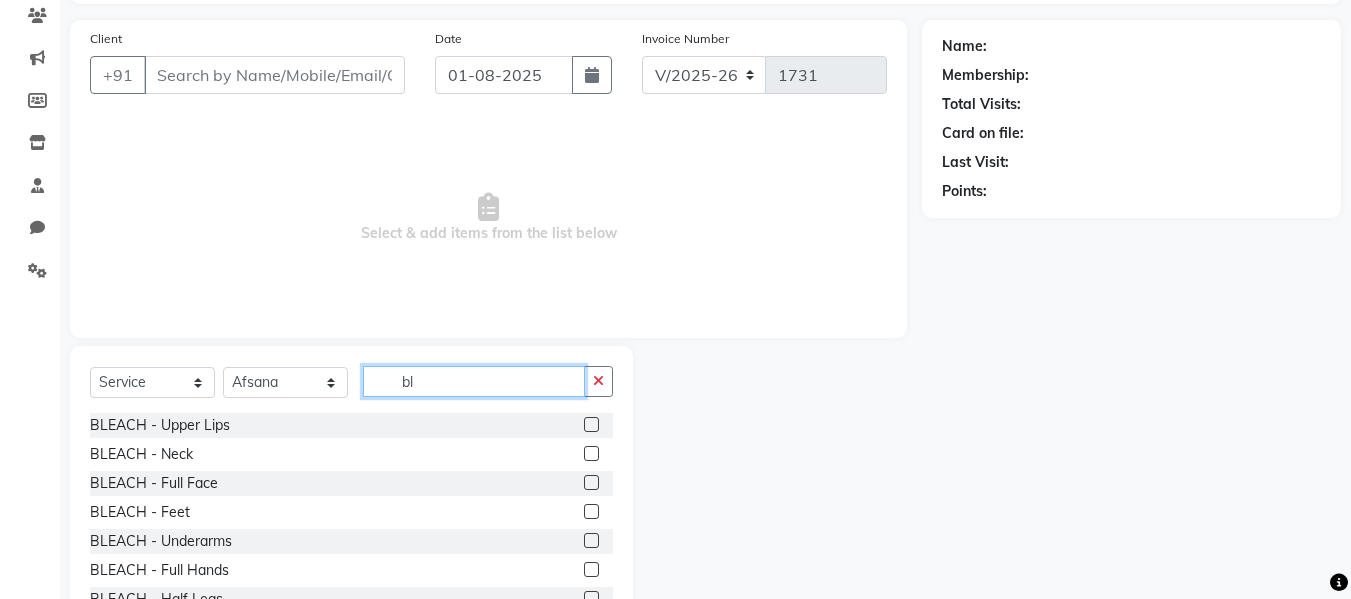 scroll, scrollTop: 202, scrollLeft: 0, axis: vertical 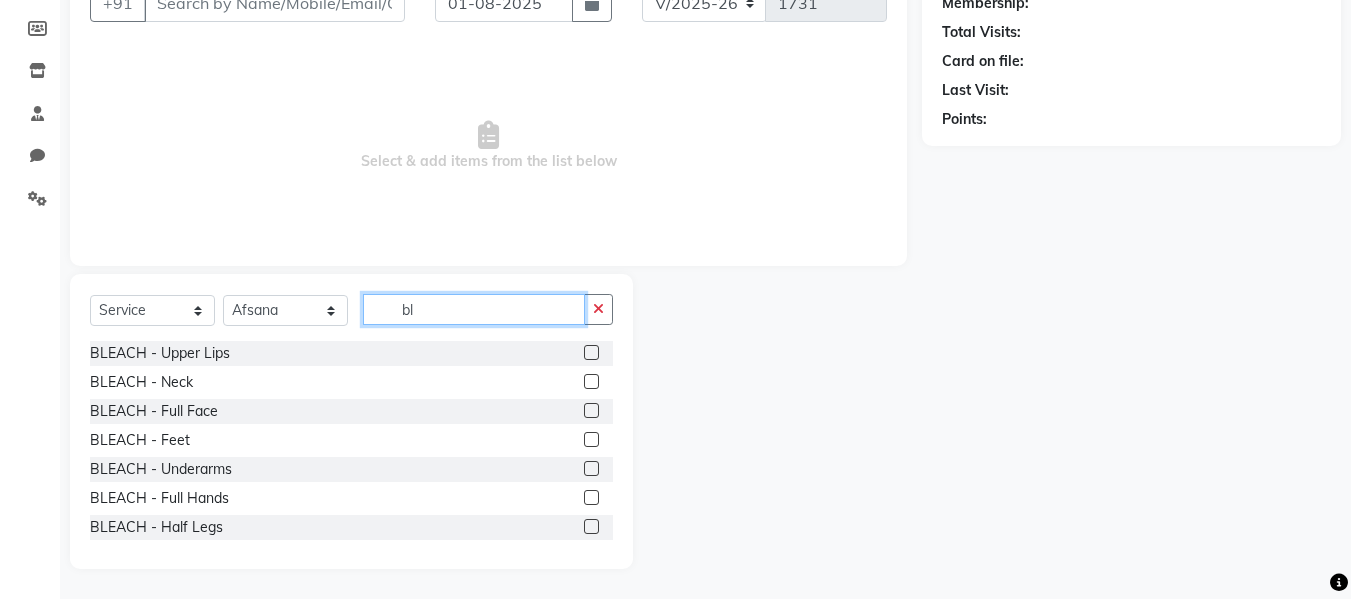 type on "bl" 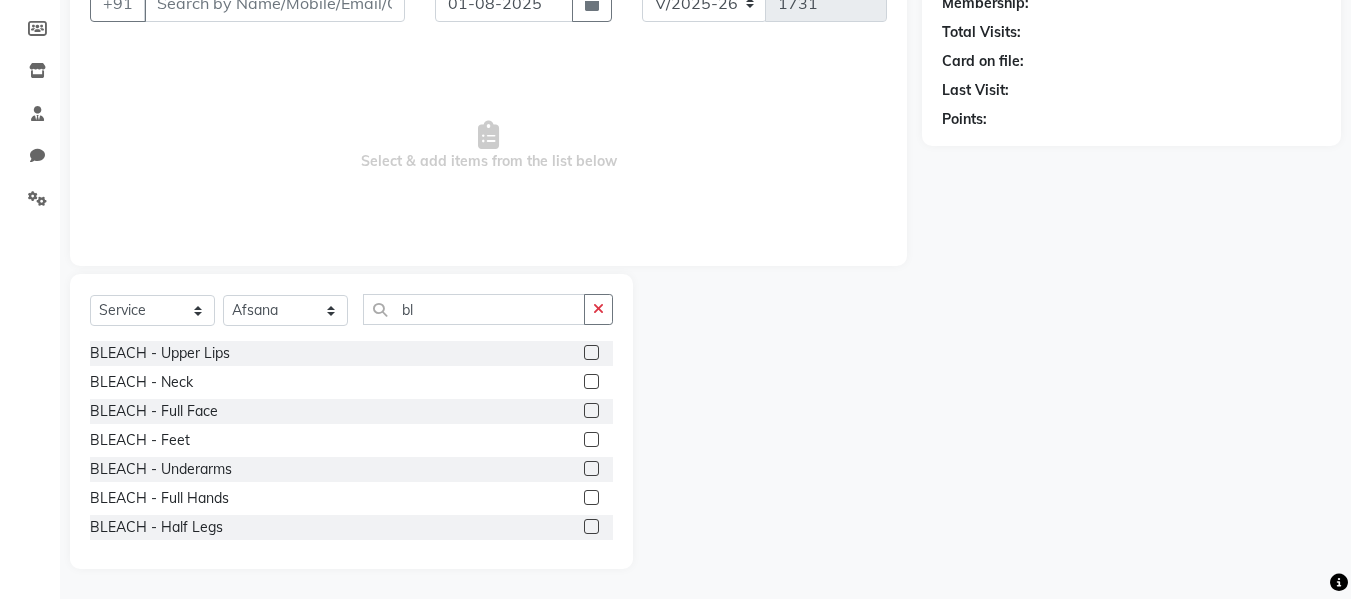 click 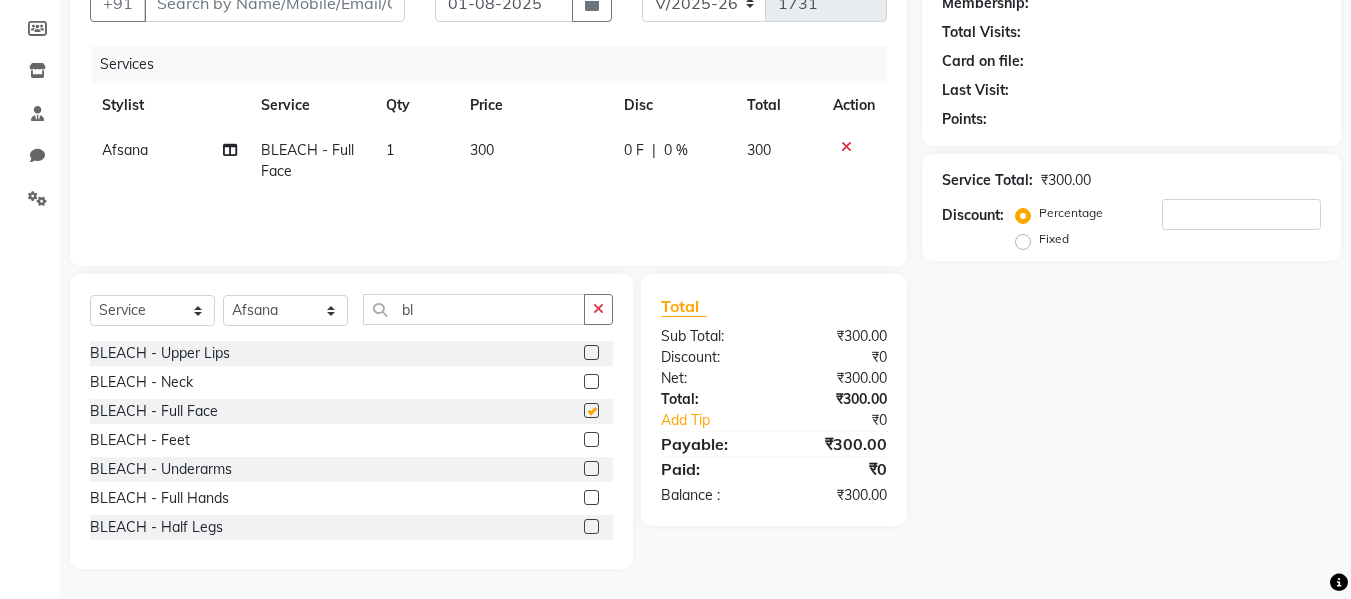 checkbox on "false" 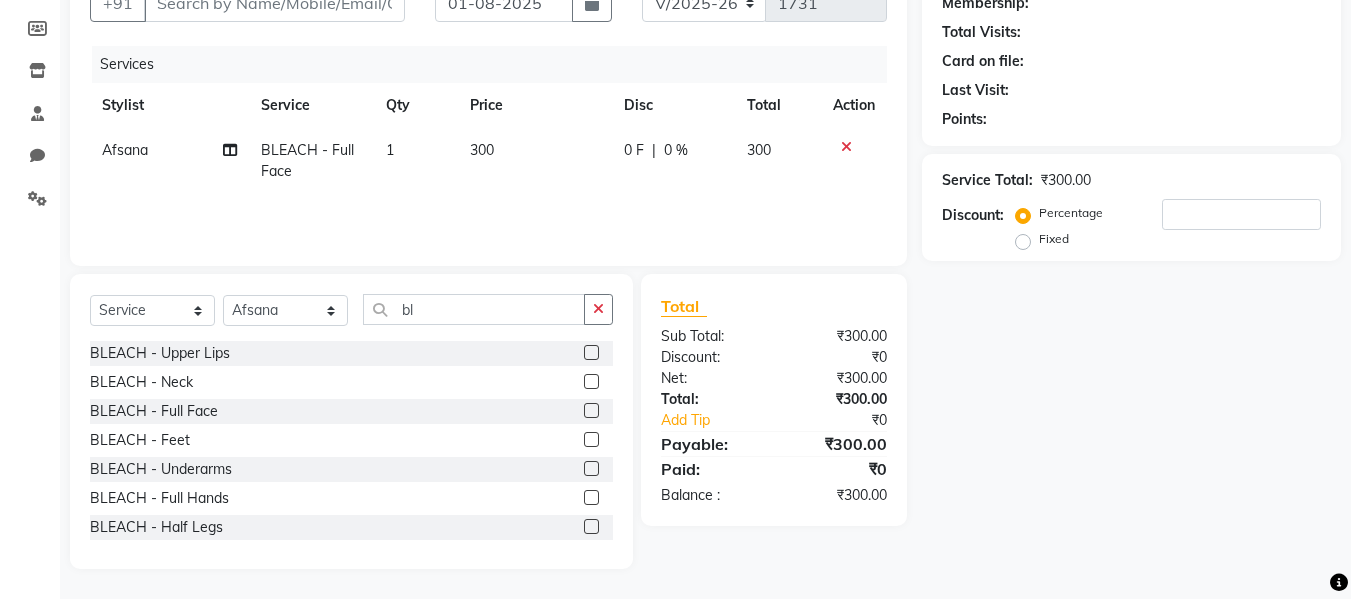 click 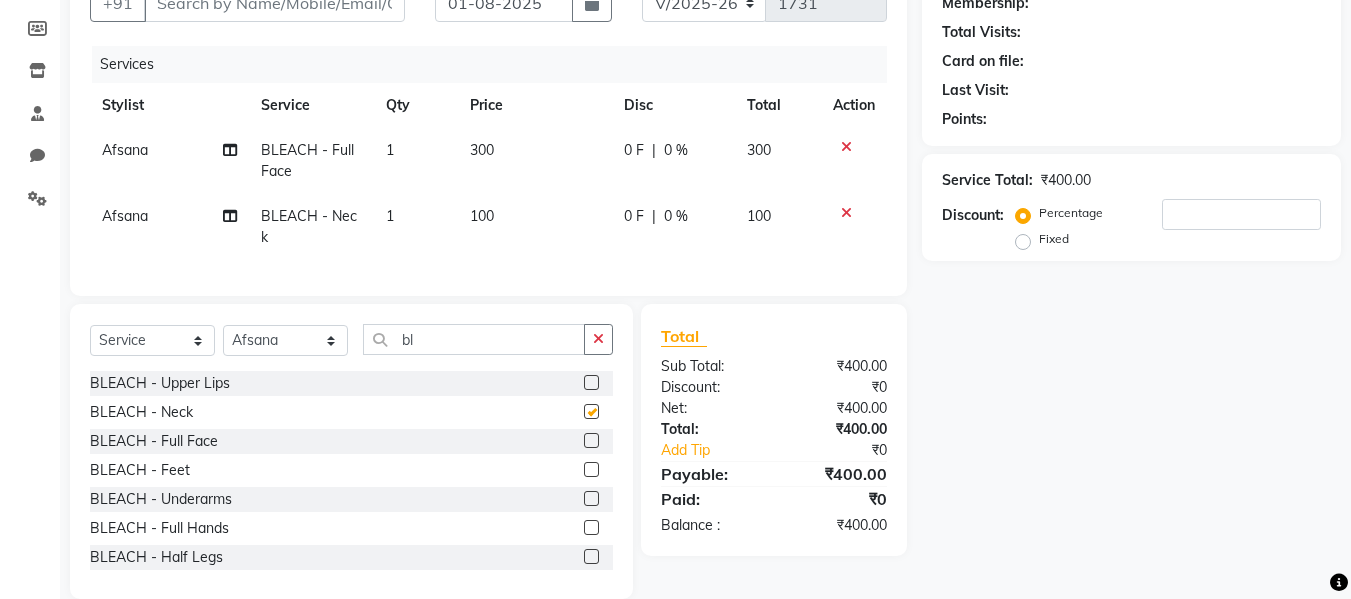 checkbox on "false" 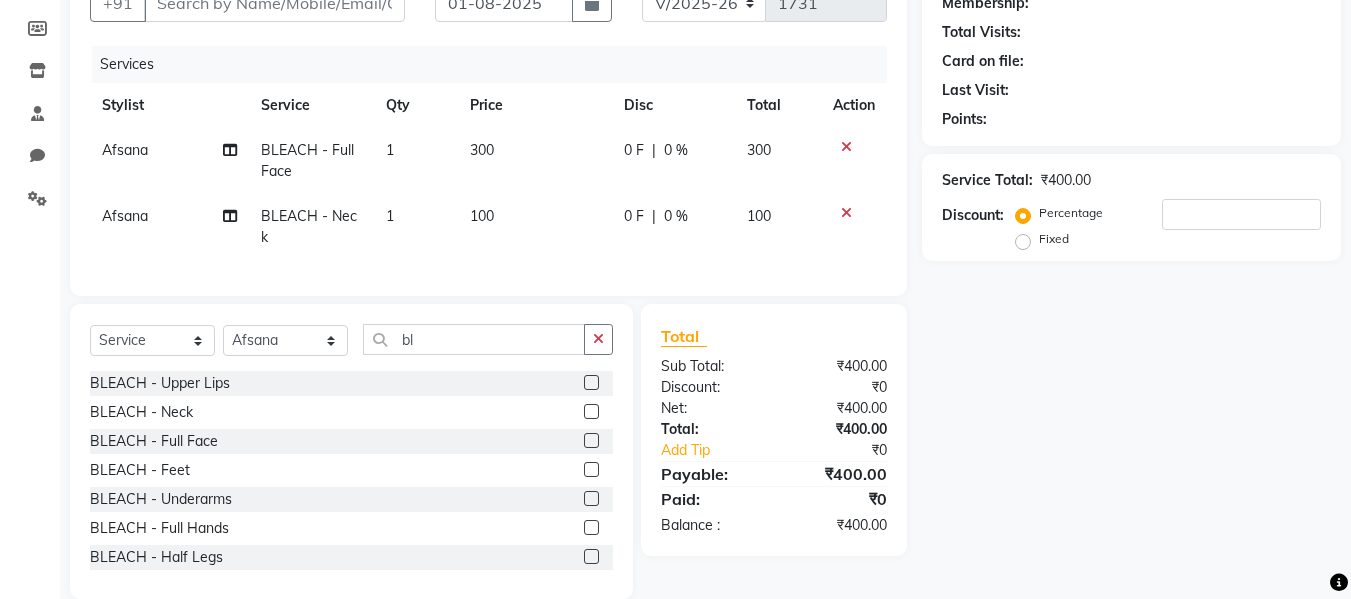 click 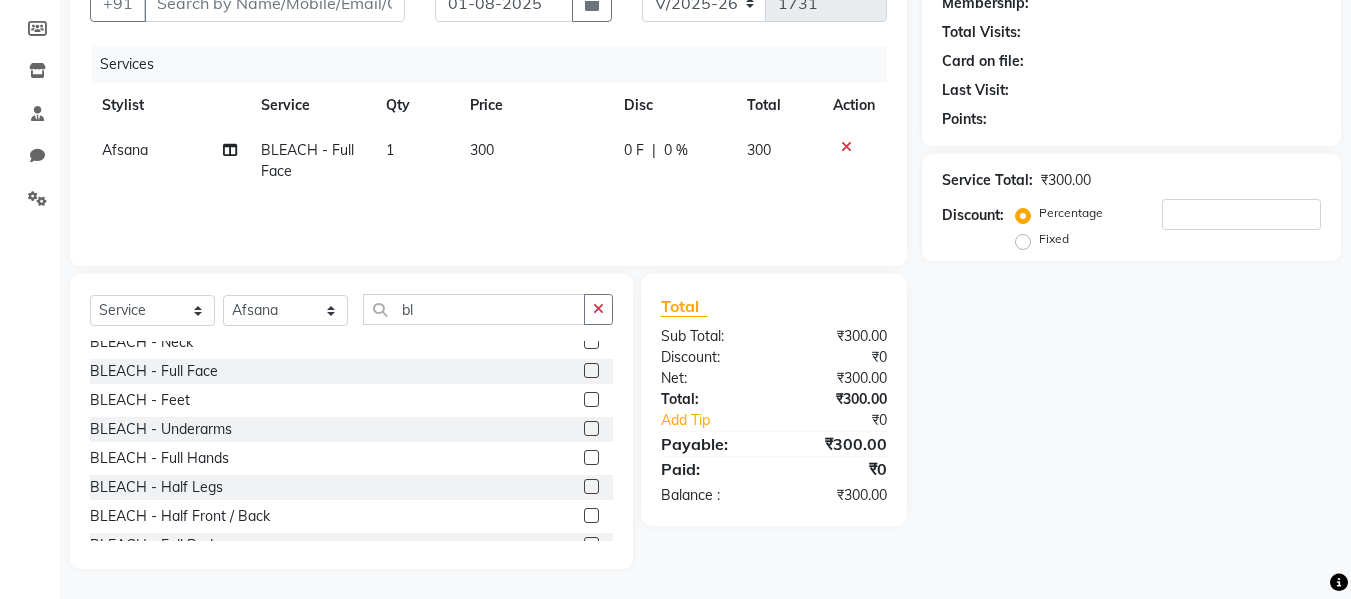 scroll, scrollTop: 80, scrollLeft: 0, axis: vertical 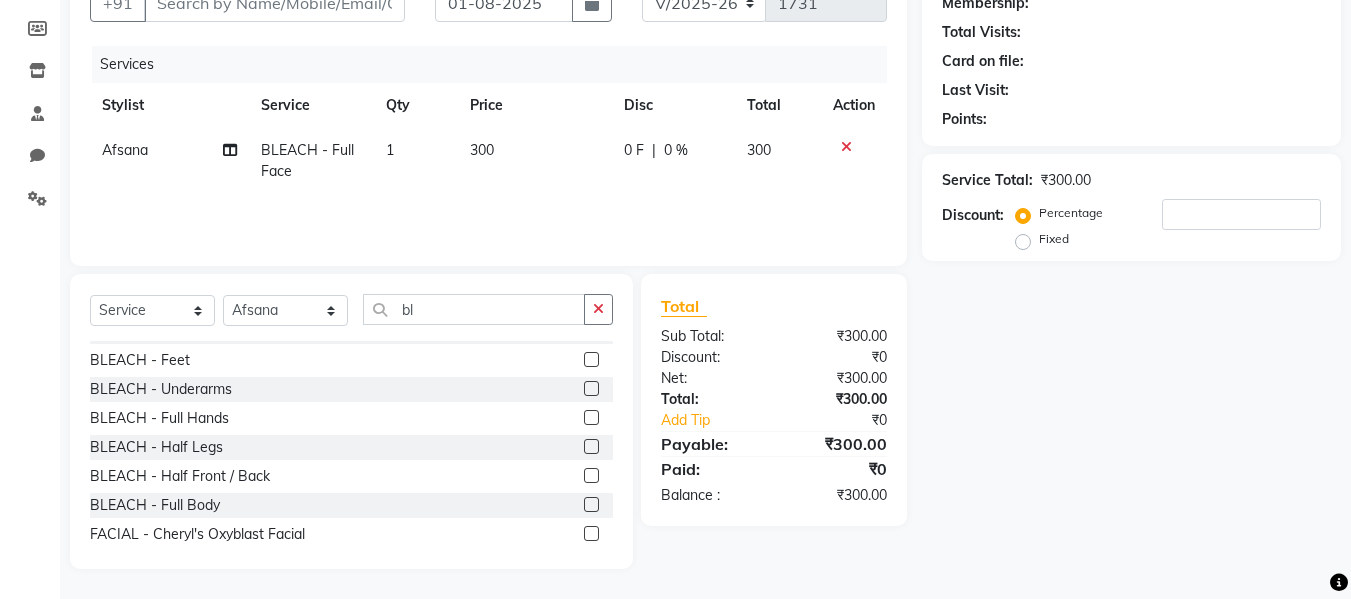 click 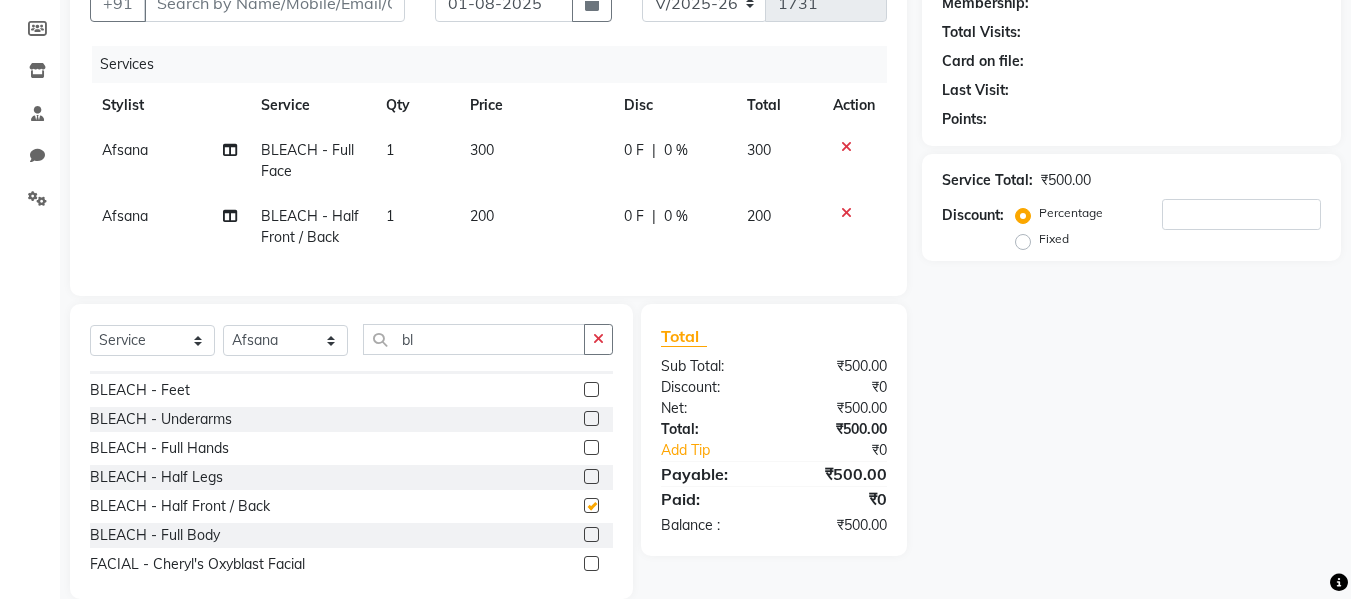 checkbox on "false" 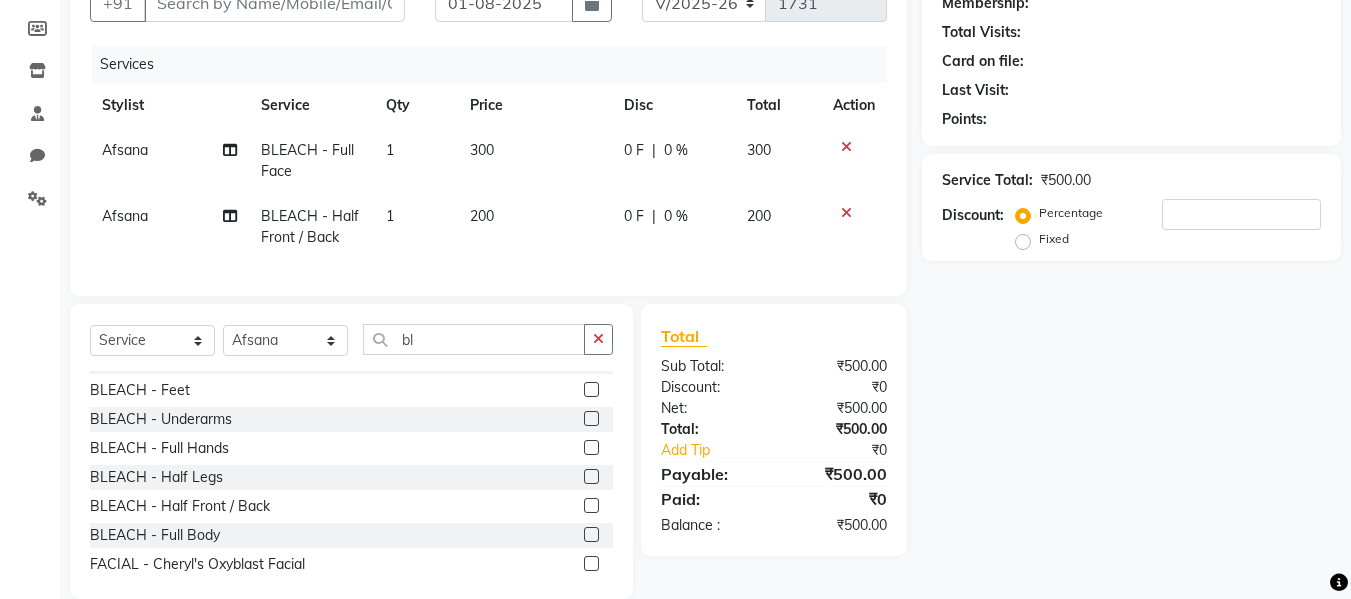 click on "200" 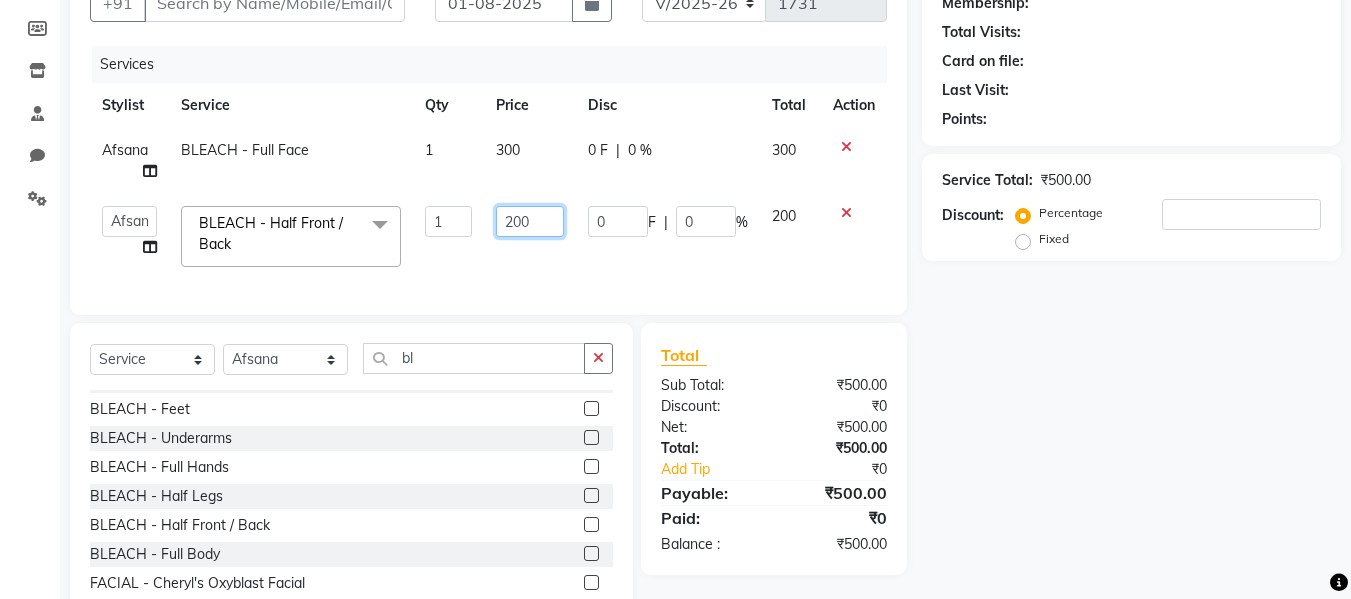 click on "200" 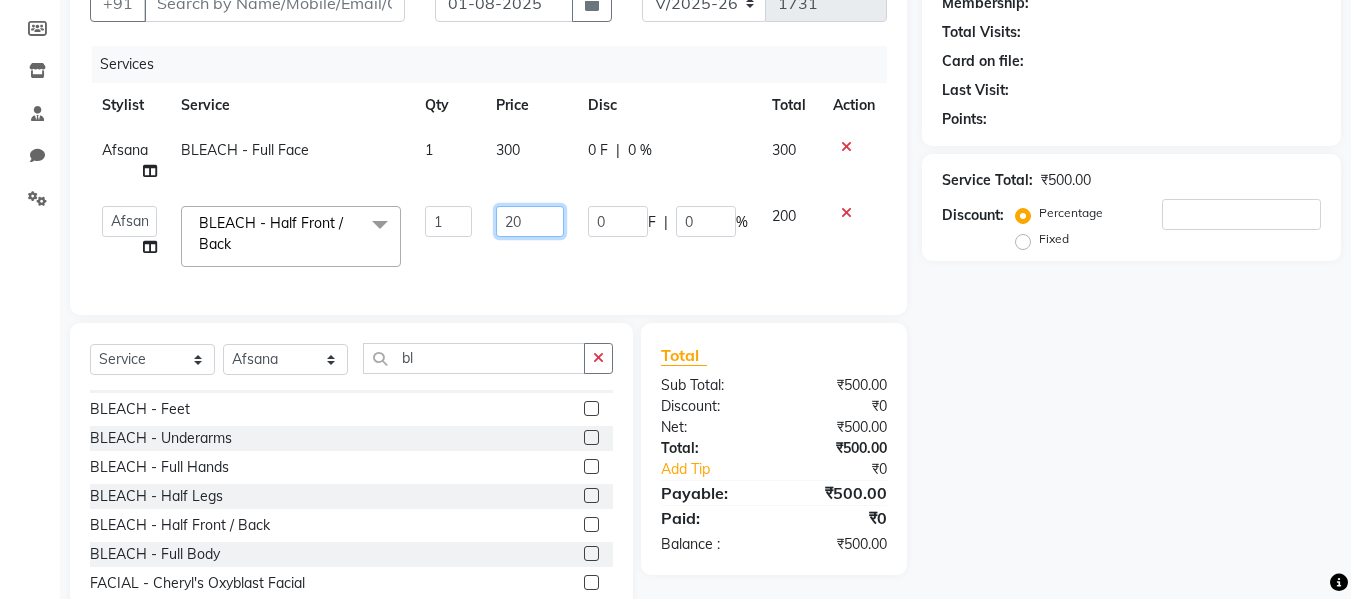 type on "2" 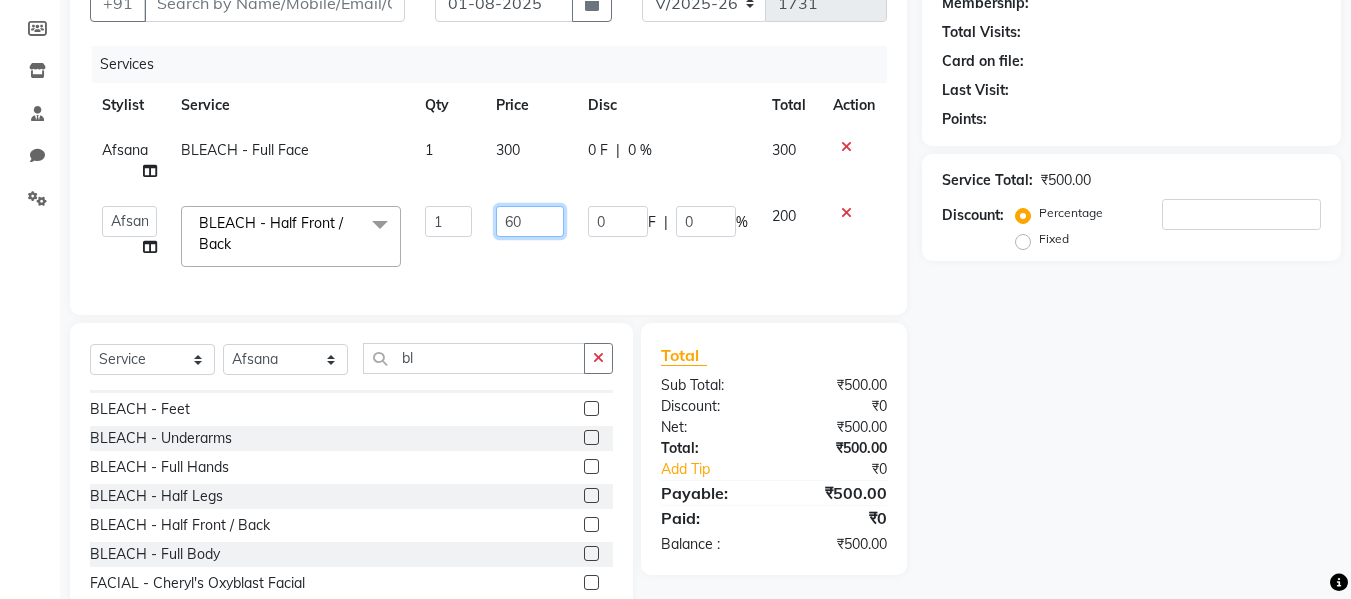 type on "600" 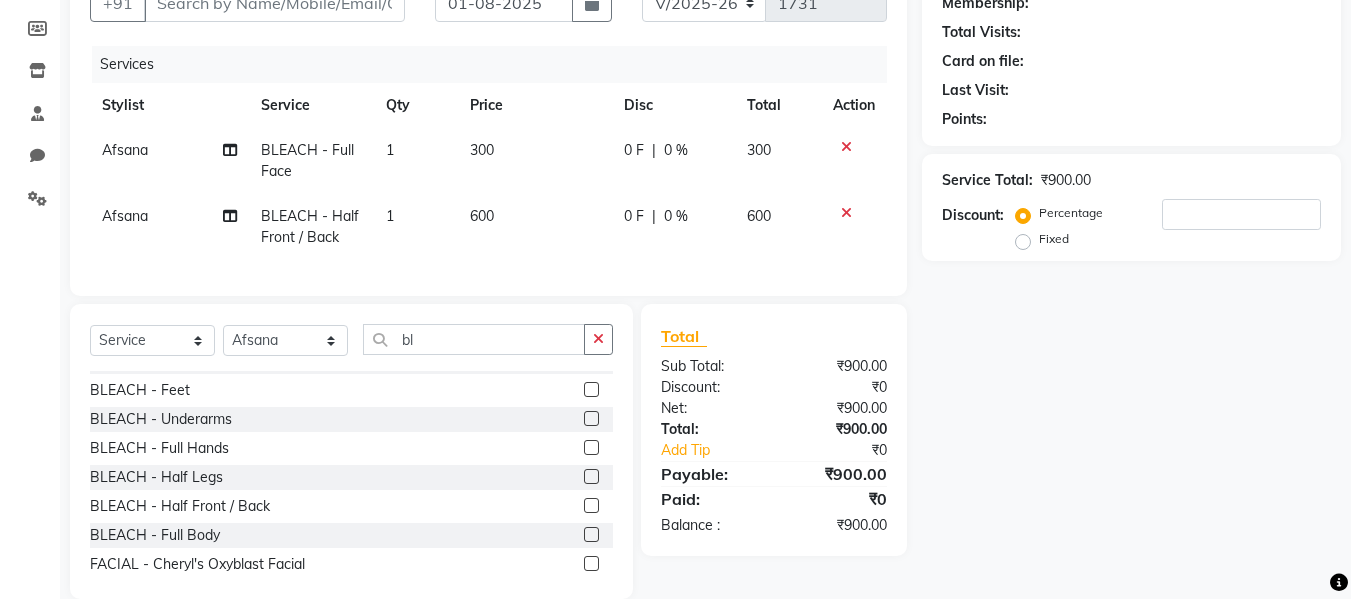 click on "Services Stylist Service Qty Price Disc Total Action [NAME] BLEACH - Full Face 1 300 0 F | 0 % 300 [NAME] BLEACH - Half Front / Back 1 600 0 F | 0 % 600" 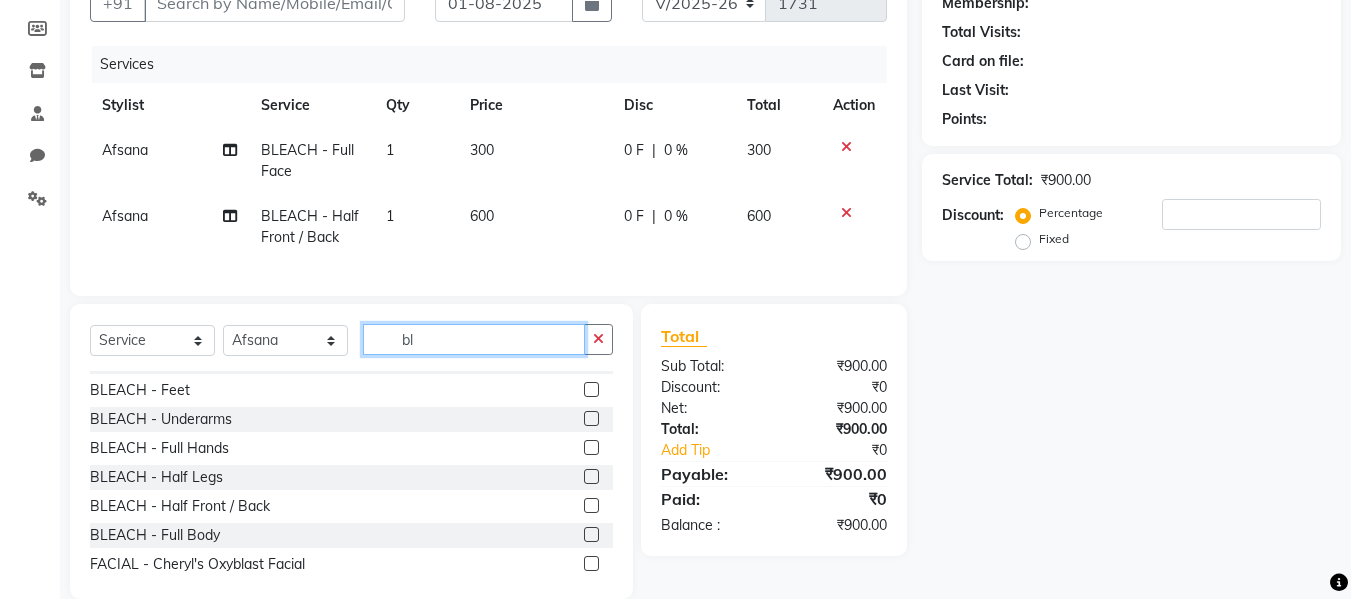 click on "bl" 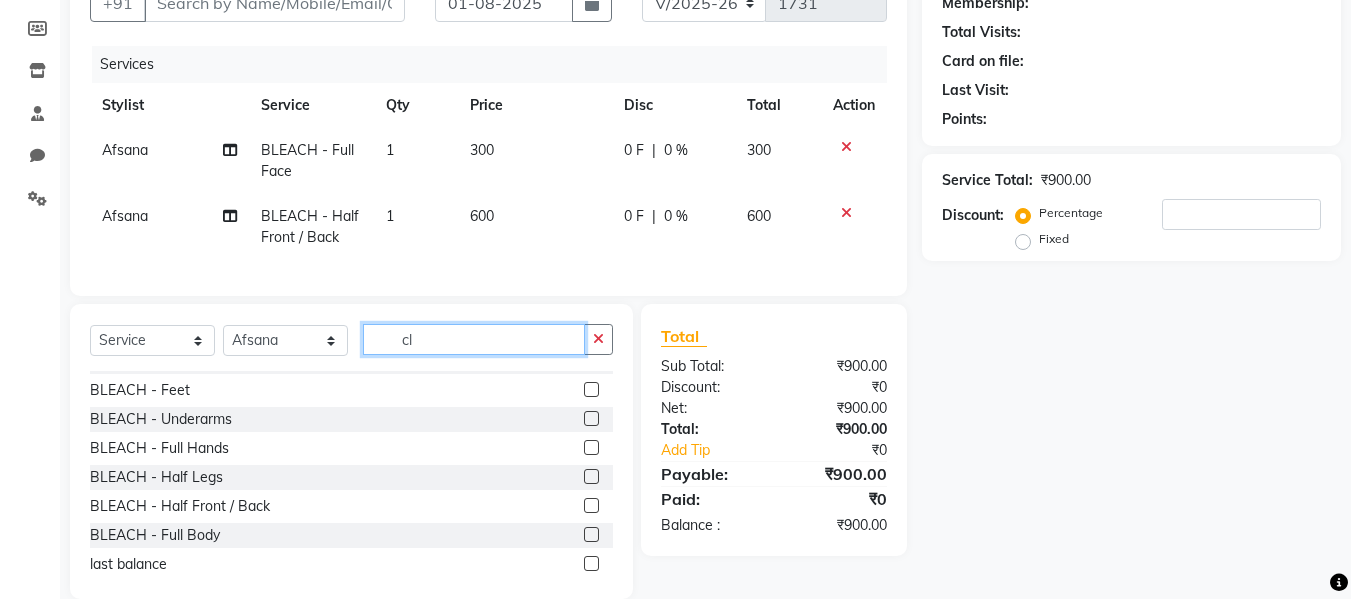 scroll, scrollTop: 61, scrollLeft: 0, axis: vertical 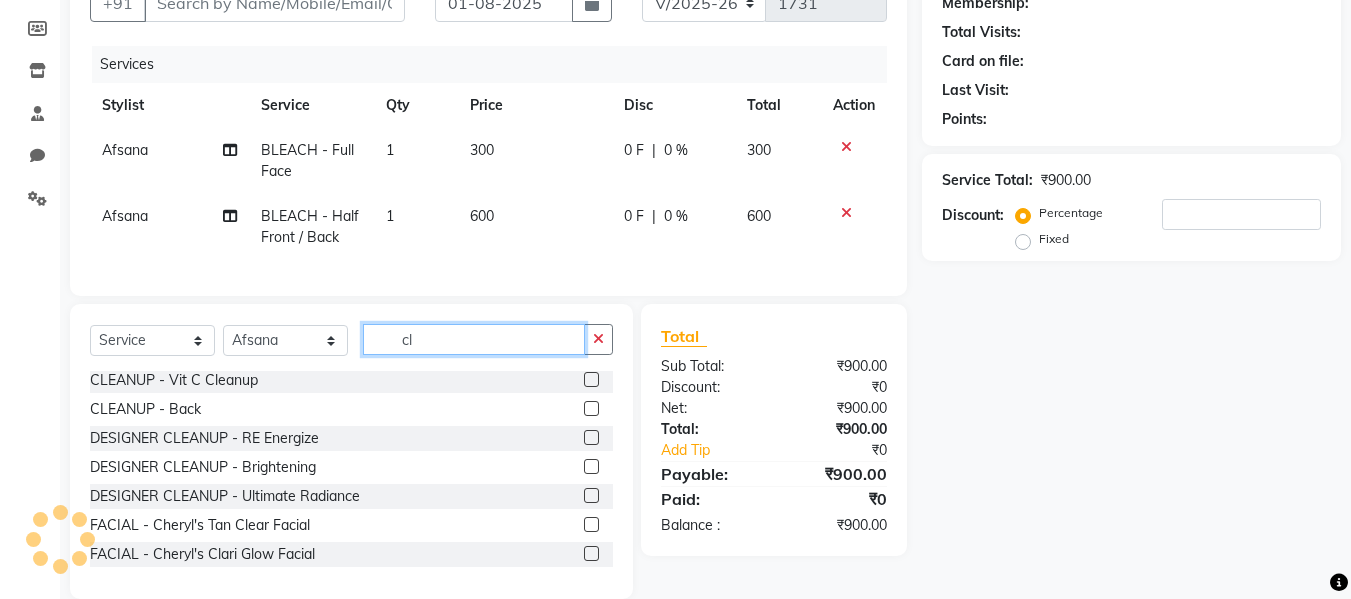 type on "cl" 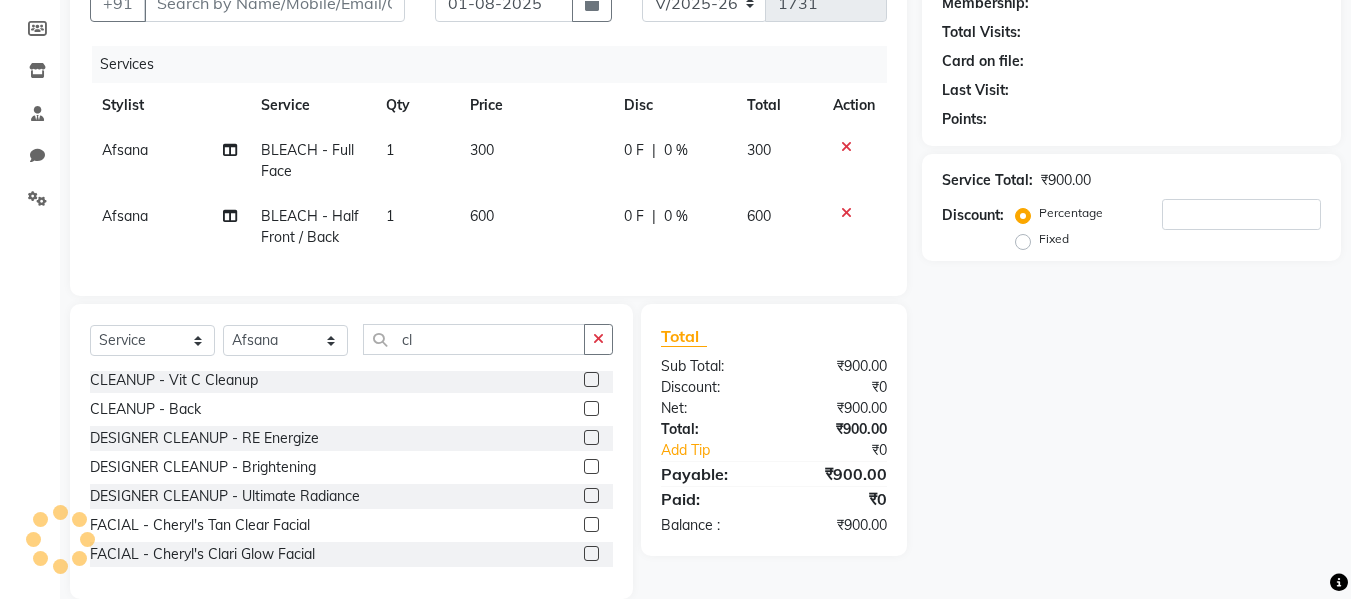 click 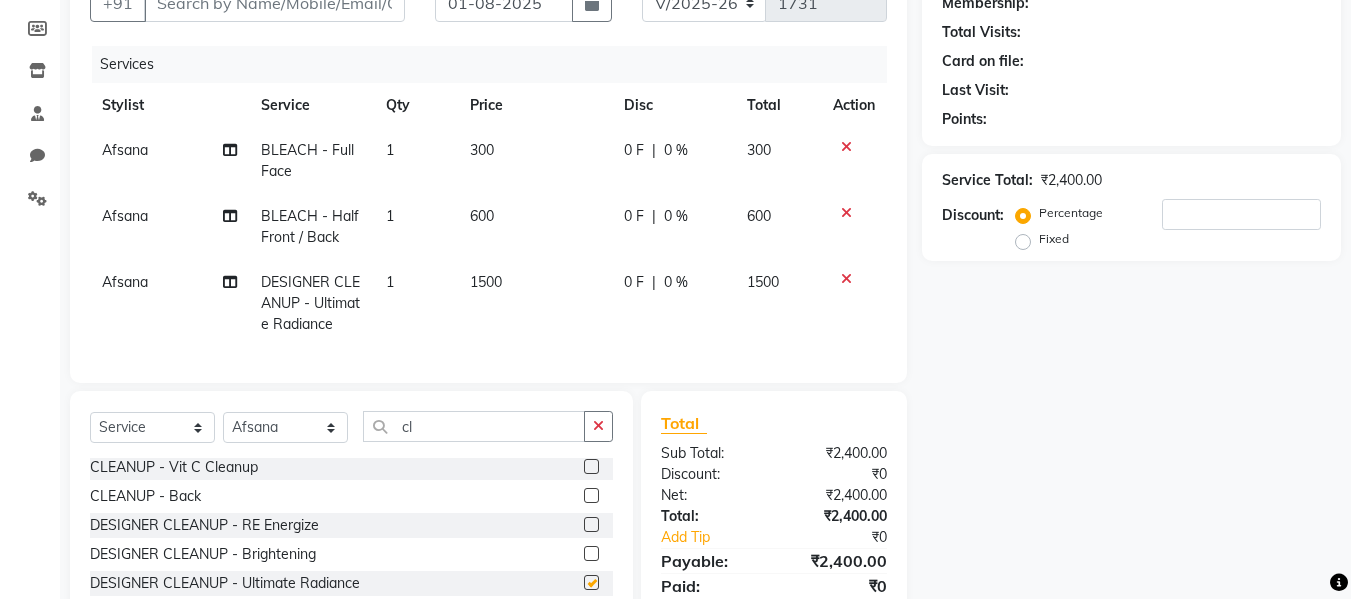checkbox on "false" 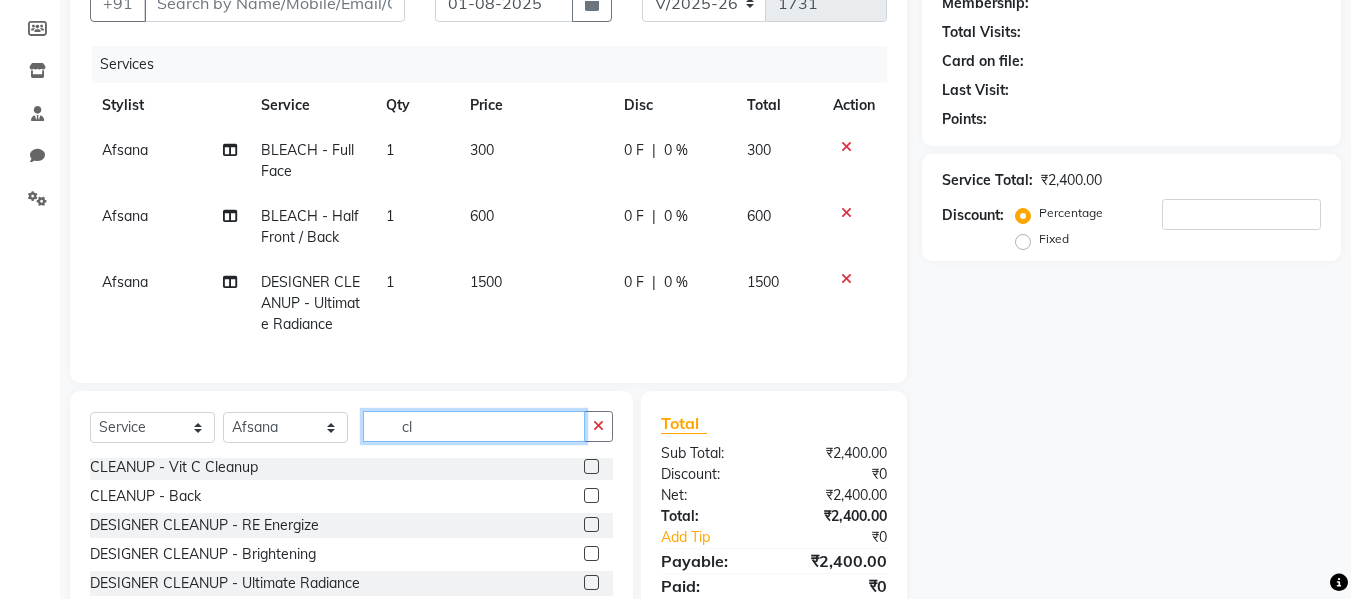 click on "cl" 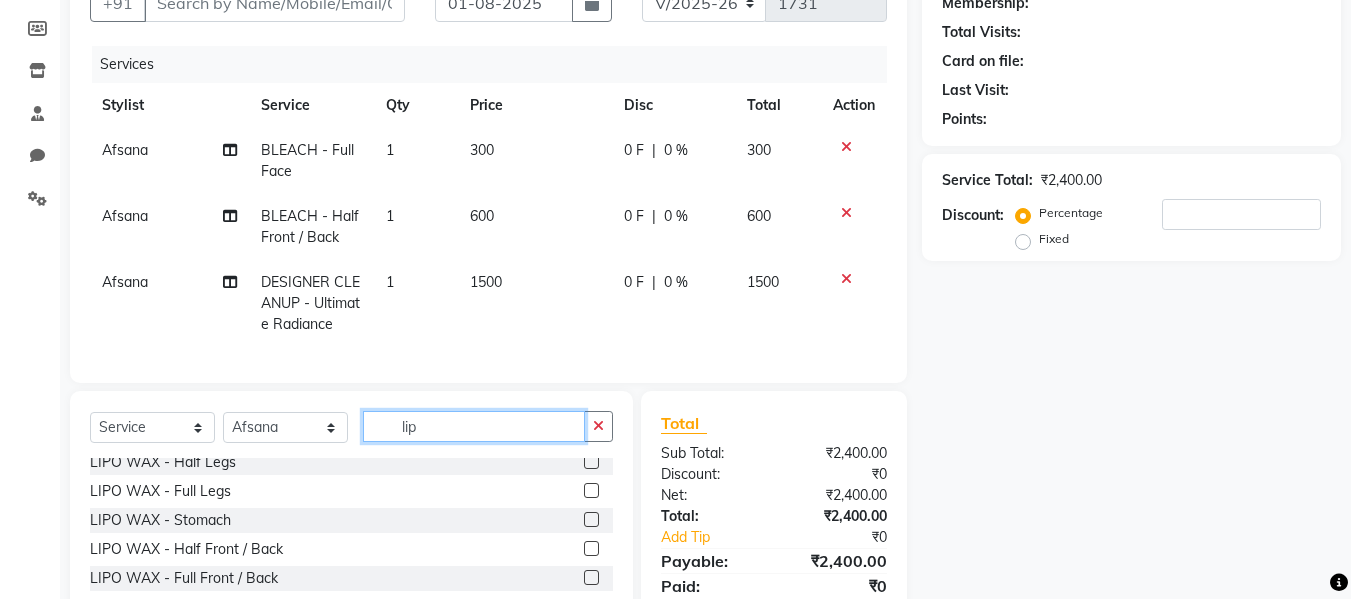 scroll, scrollTop: 118, scrollLeft: 0, axis: vertical 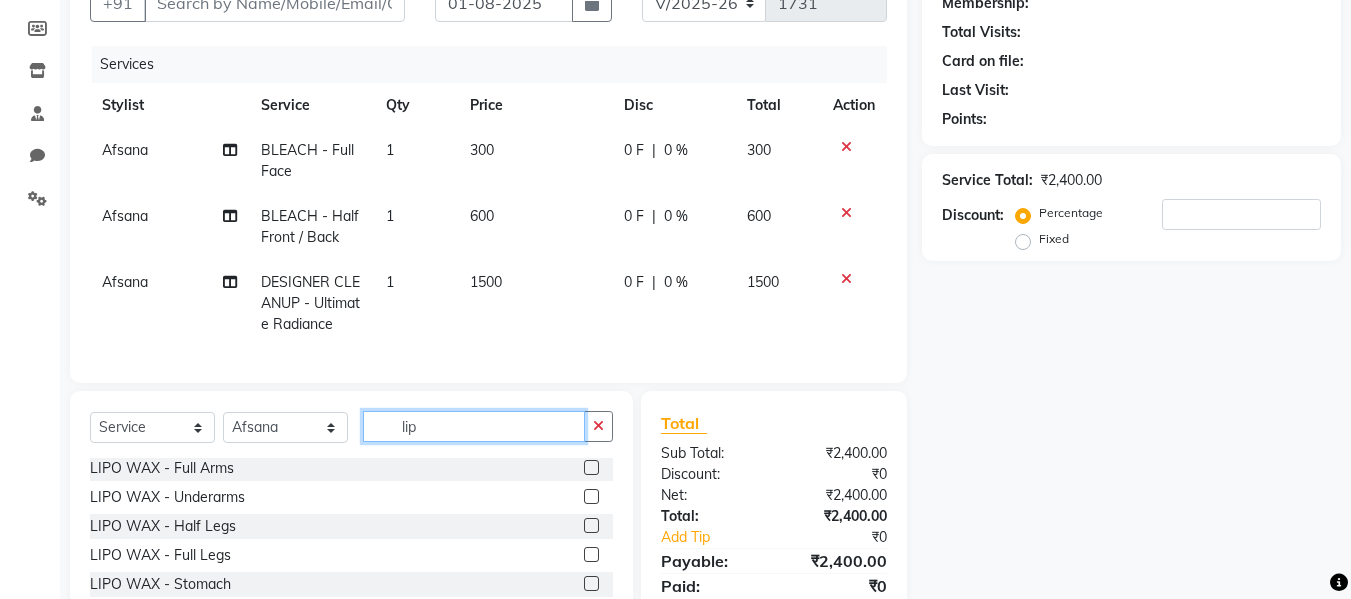 type on "lip" 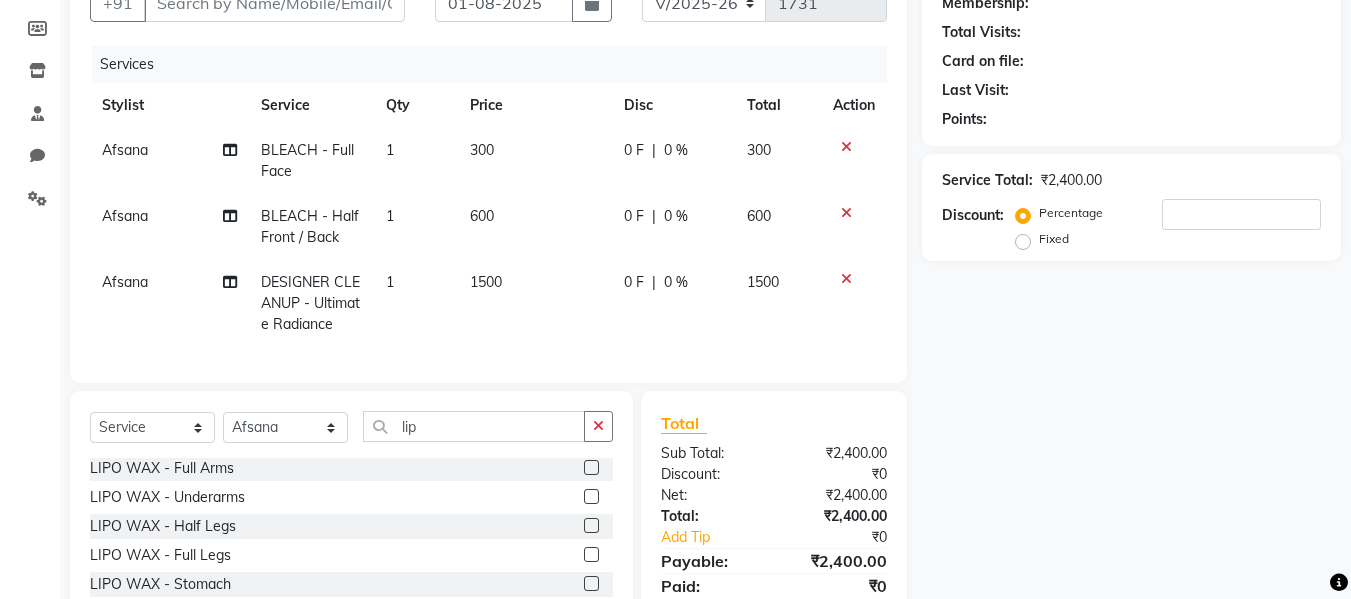 click 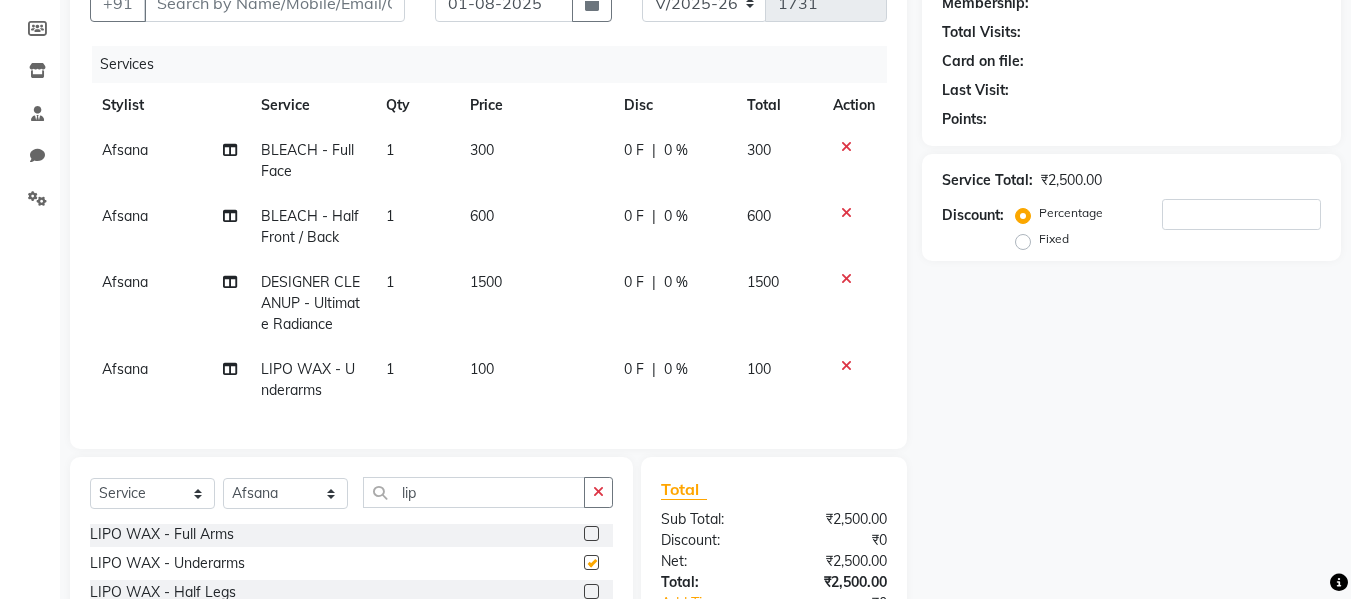 checkbox on "false" 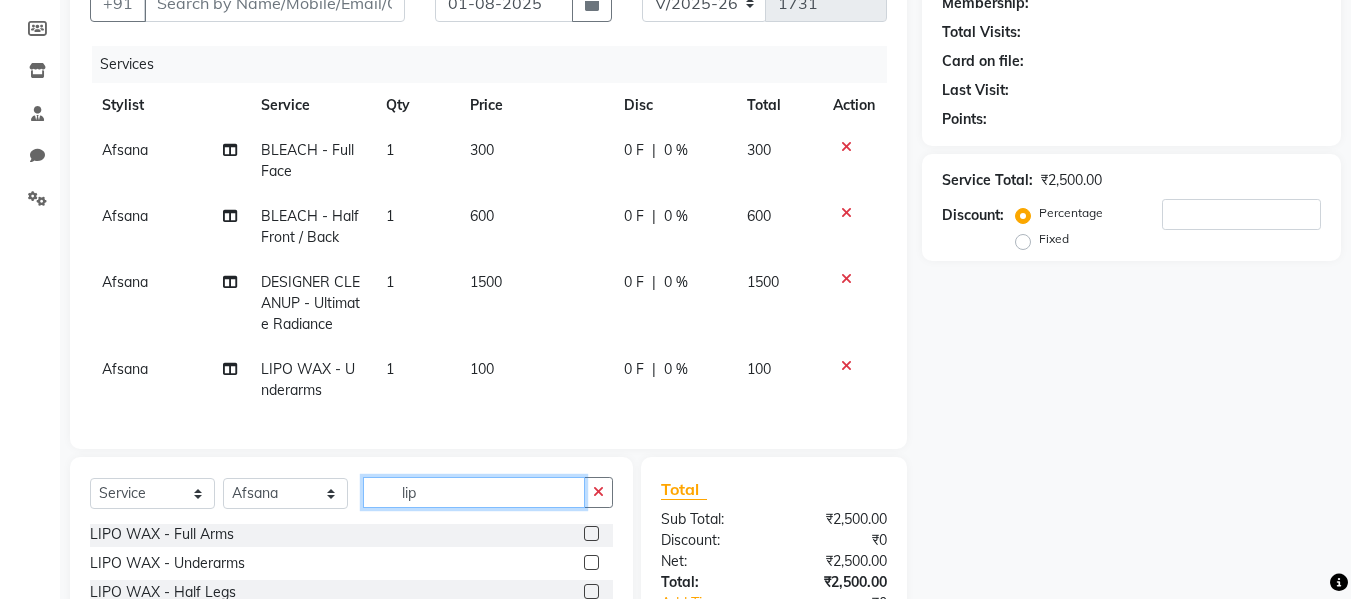 click on "lip" 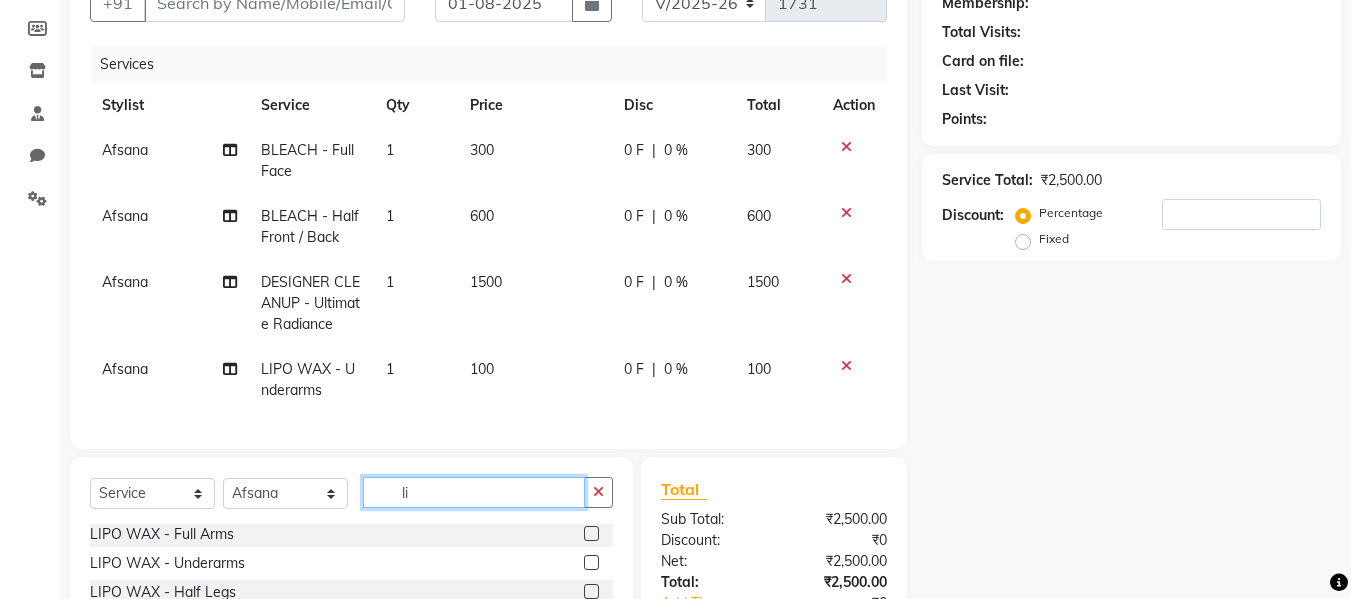 type on "l" 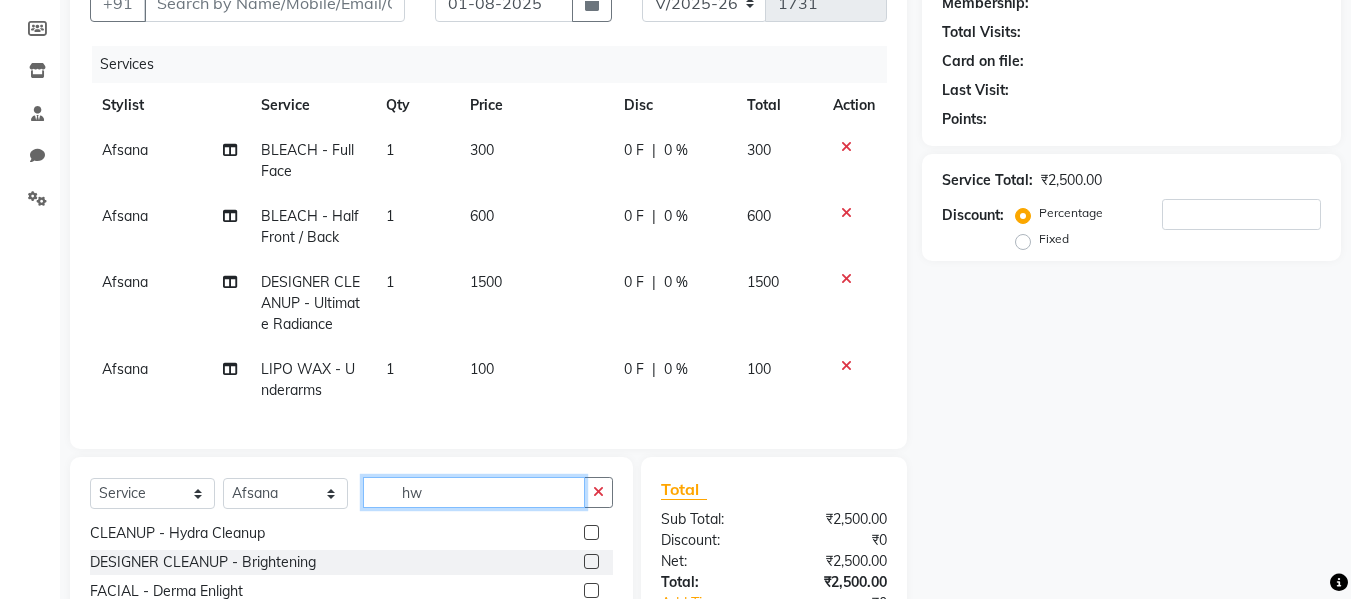 scroll, scrollTop: 0, scrollLeft: 0, axis: both 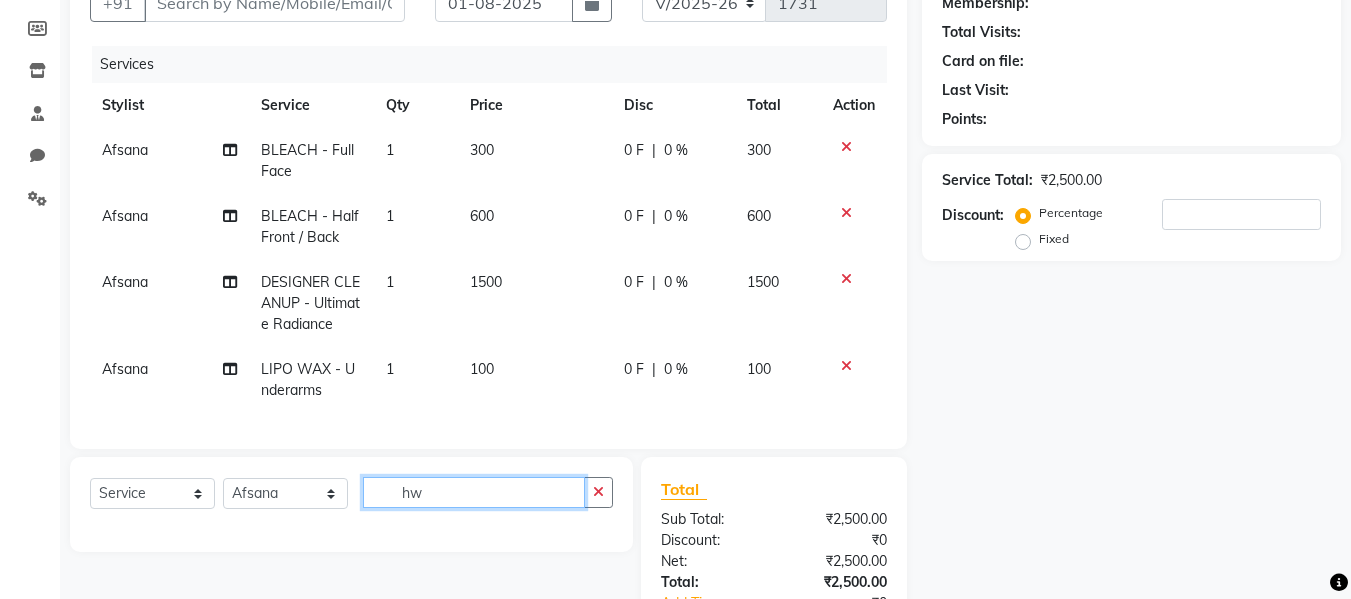 type on "h" 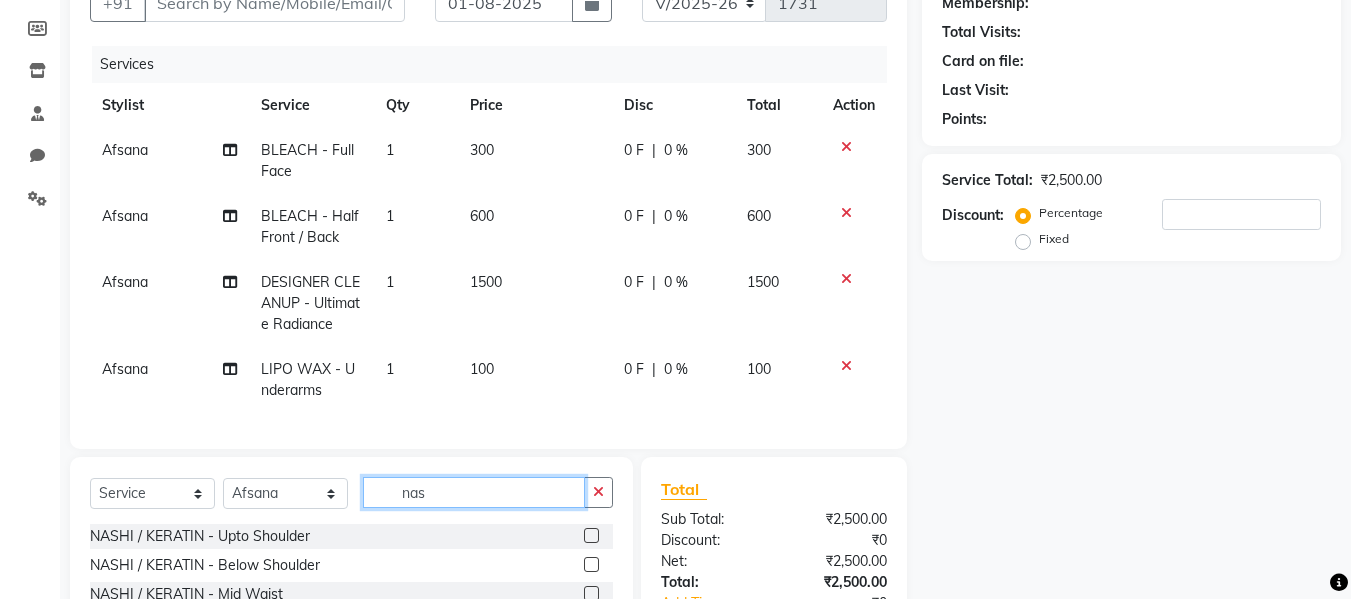 type on "nas" 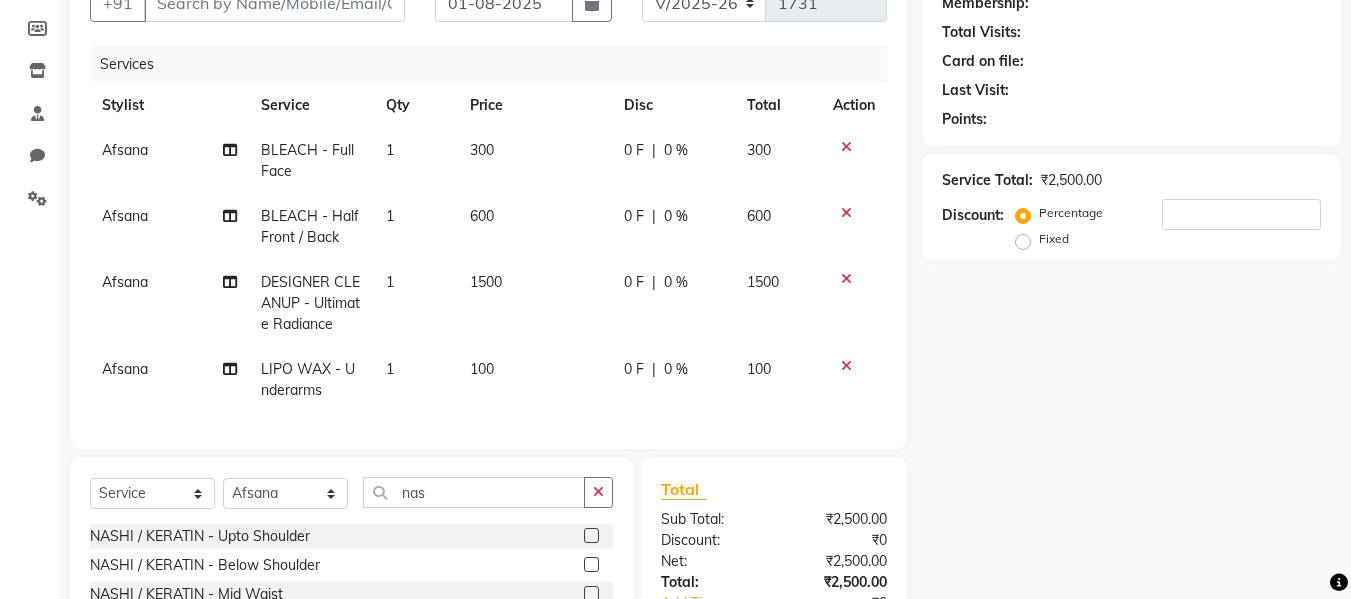 click 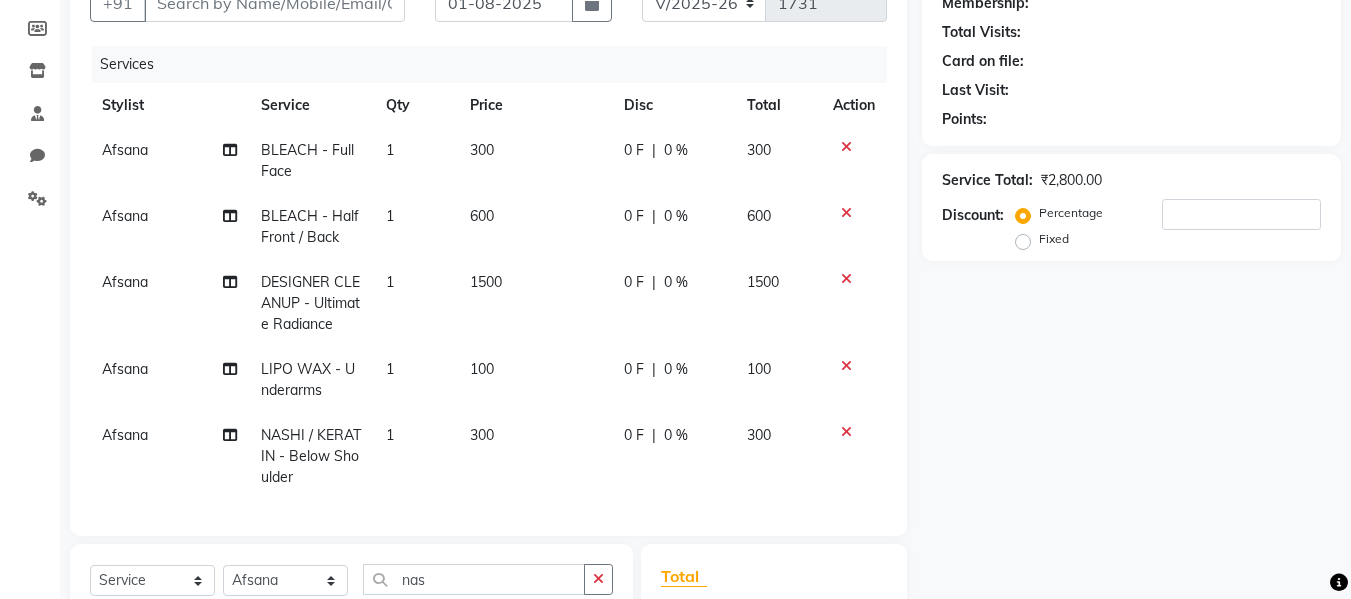 checkbox on "false" 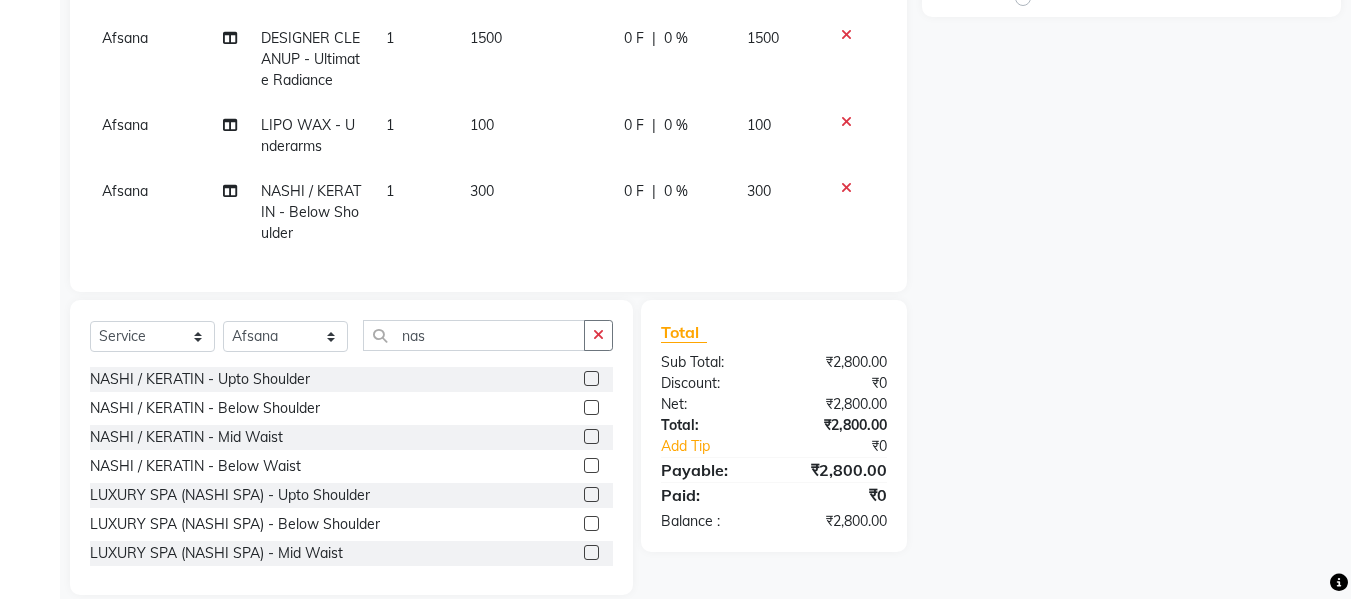 scroll, scrollTop: 487, scrollLeft: 0, axis: vertical 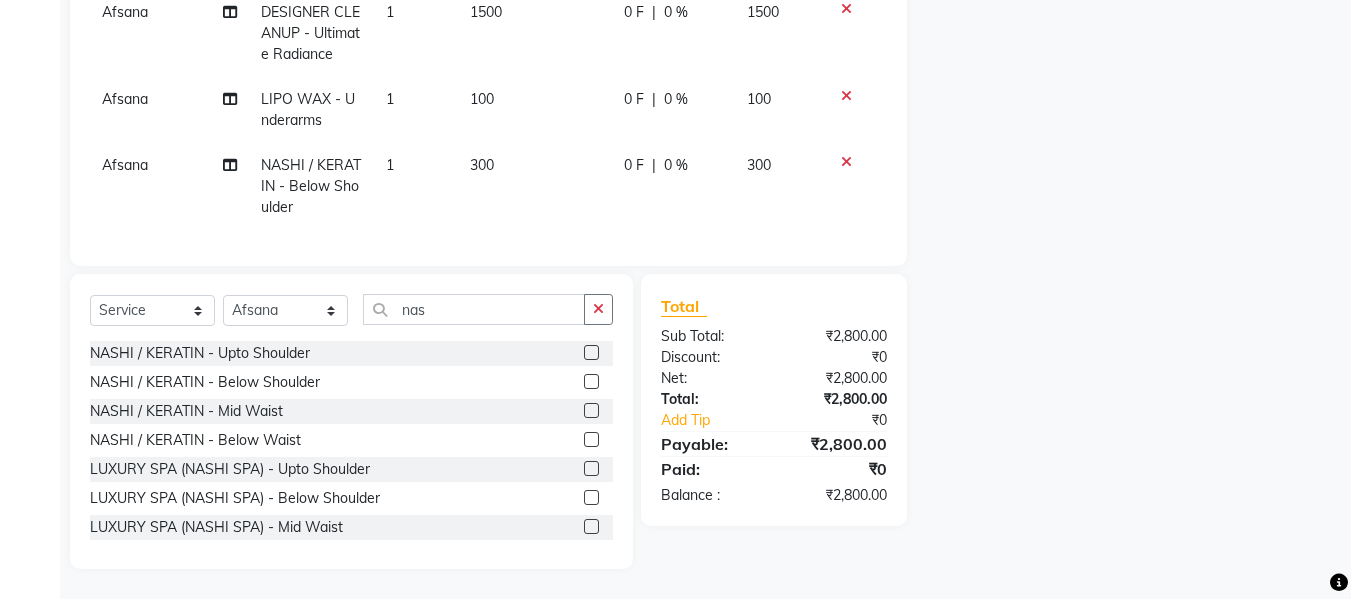 click 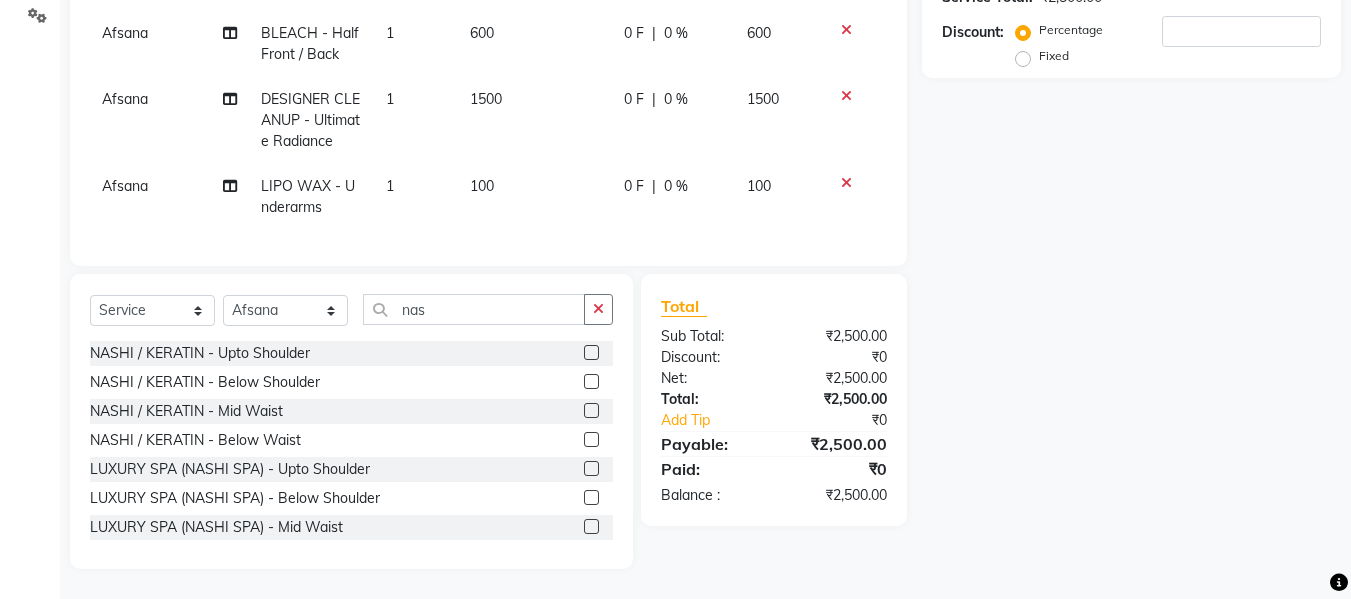 click 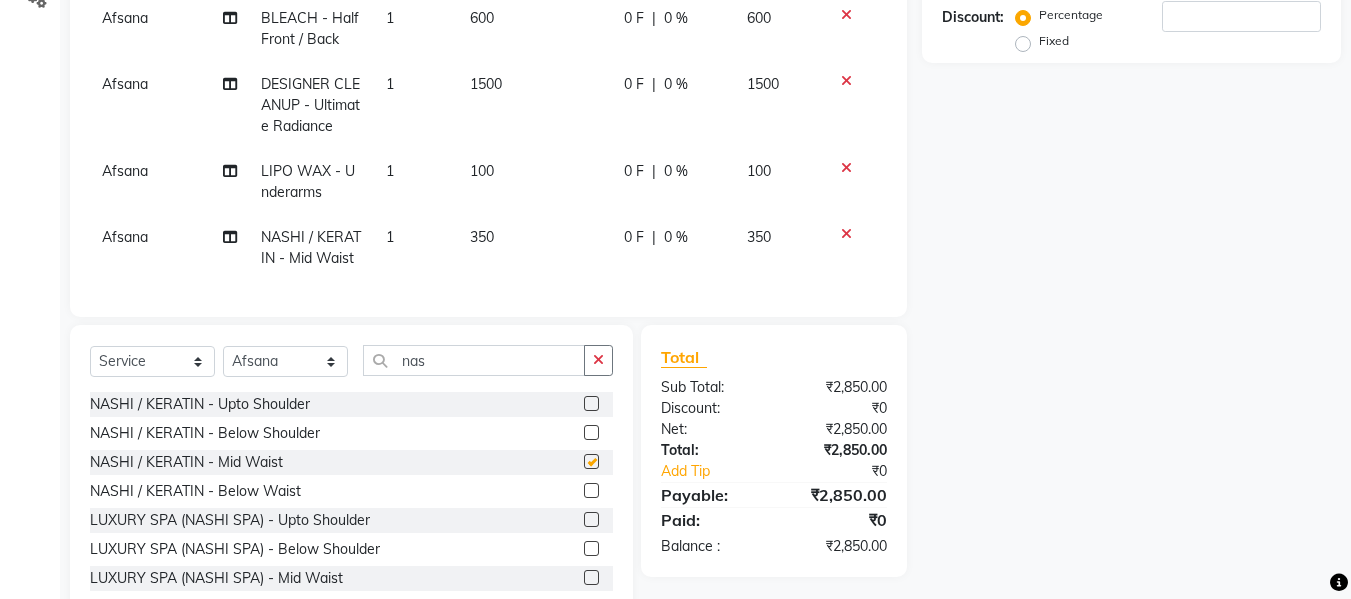 scroll, scrollTop: 466, scrollLeft: 0, axis: vertical 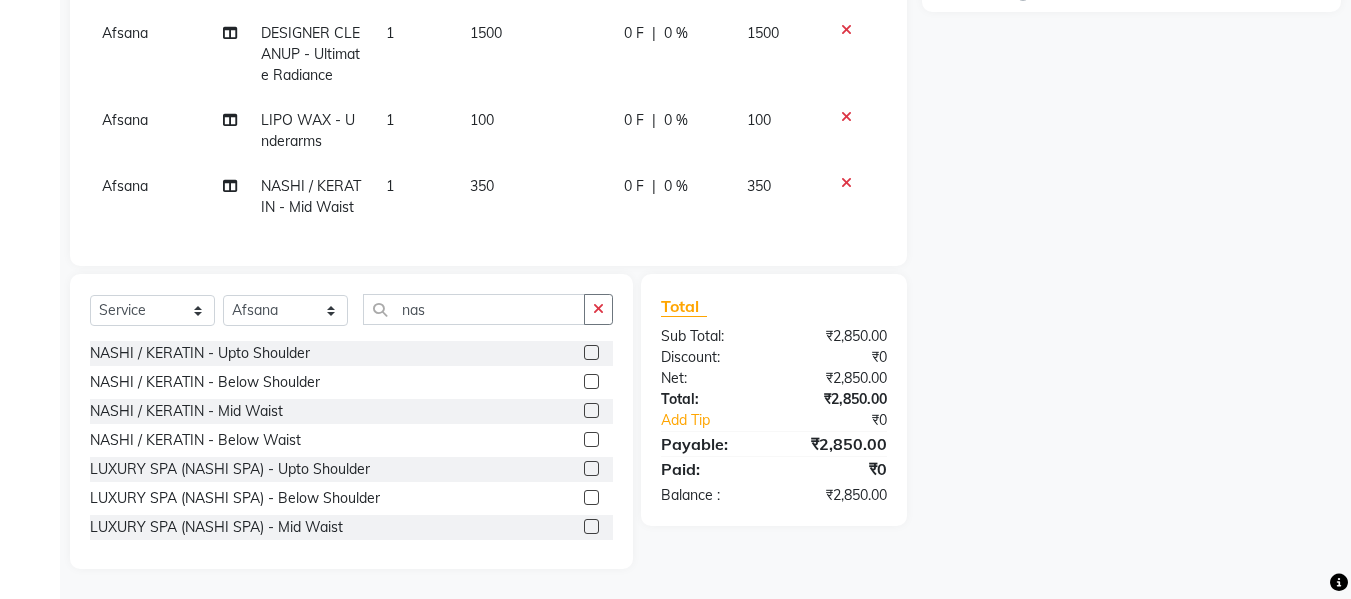 checkbox on "false" 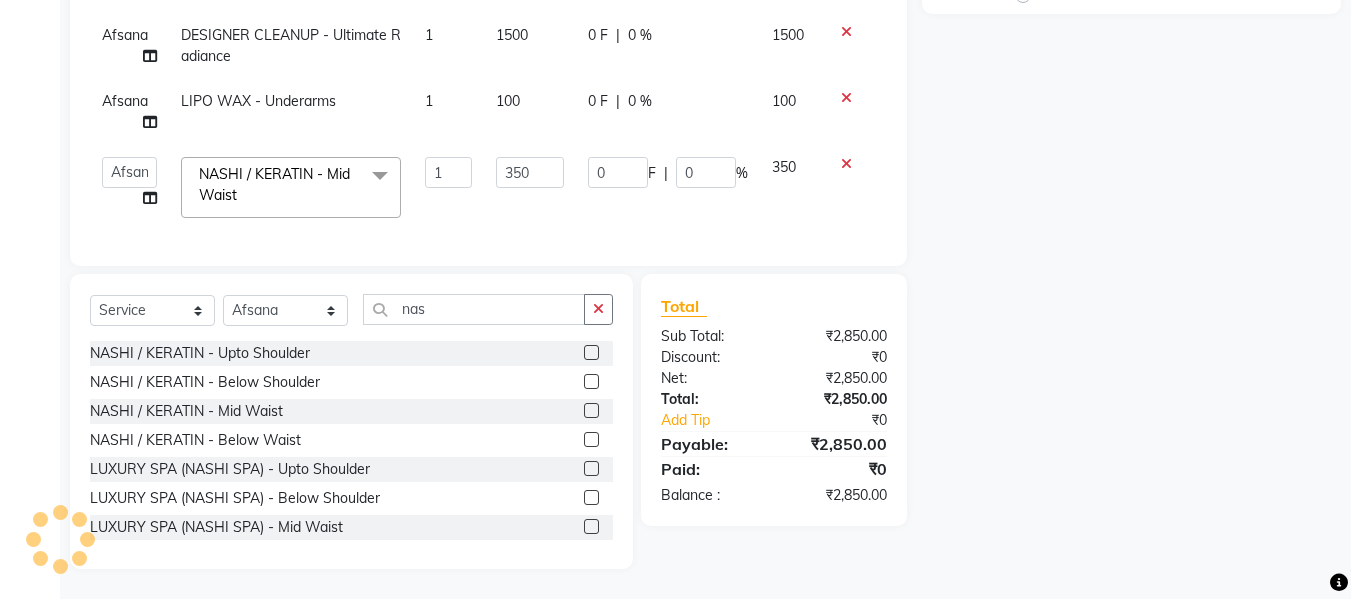 scroll, scrollTop: 464, scrollLeft: 0, axis: vertical 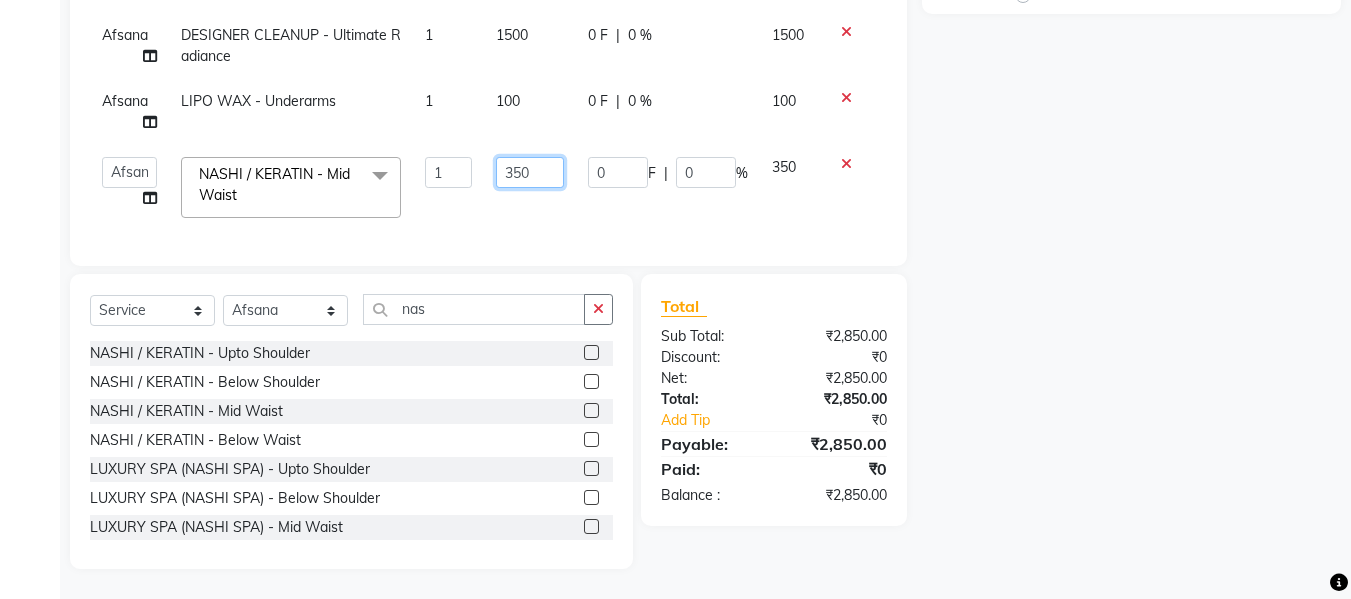 click on "350" 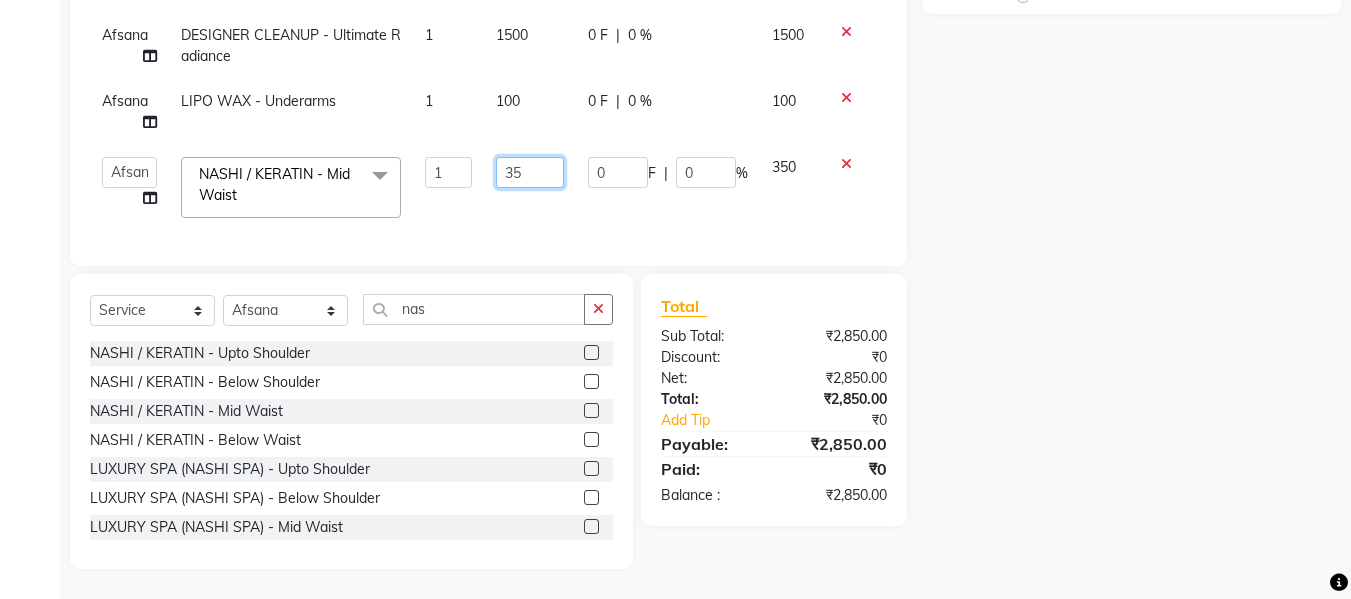 type on "3" 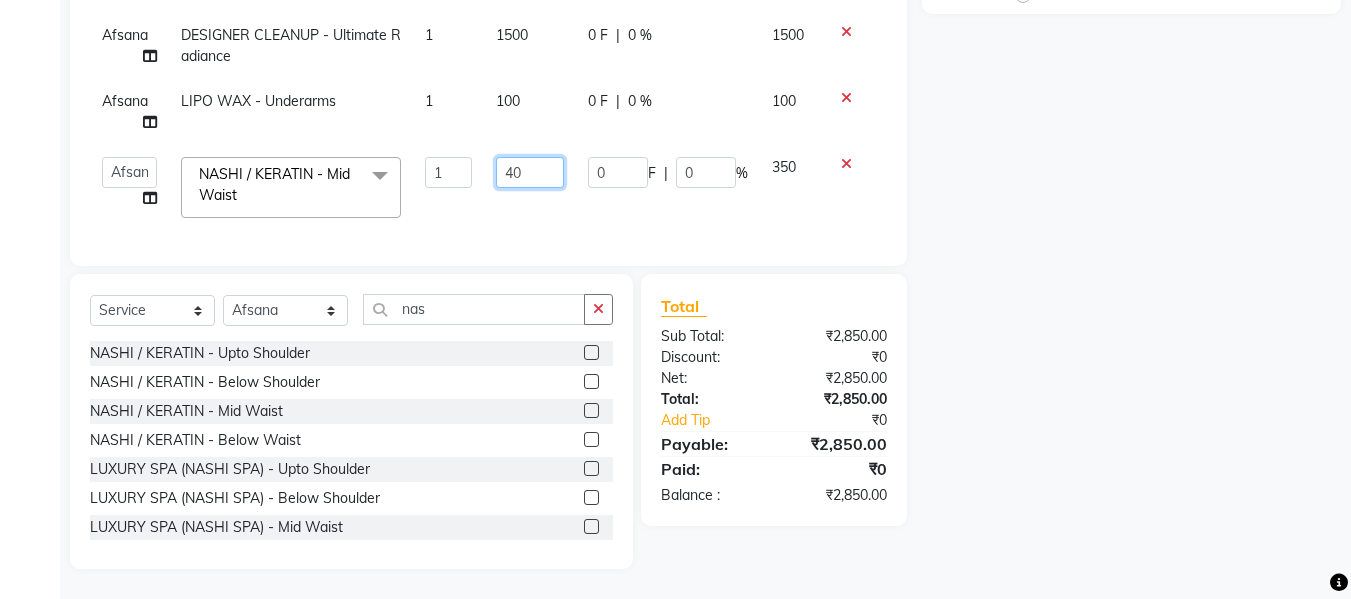 type on "400" 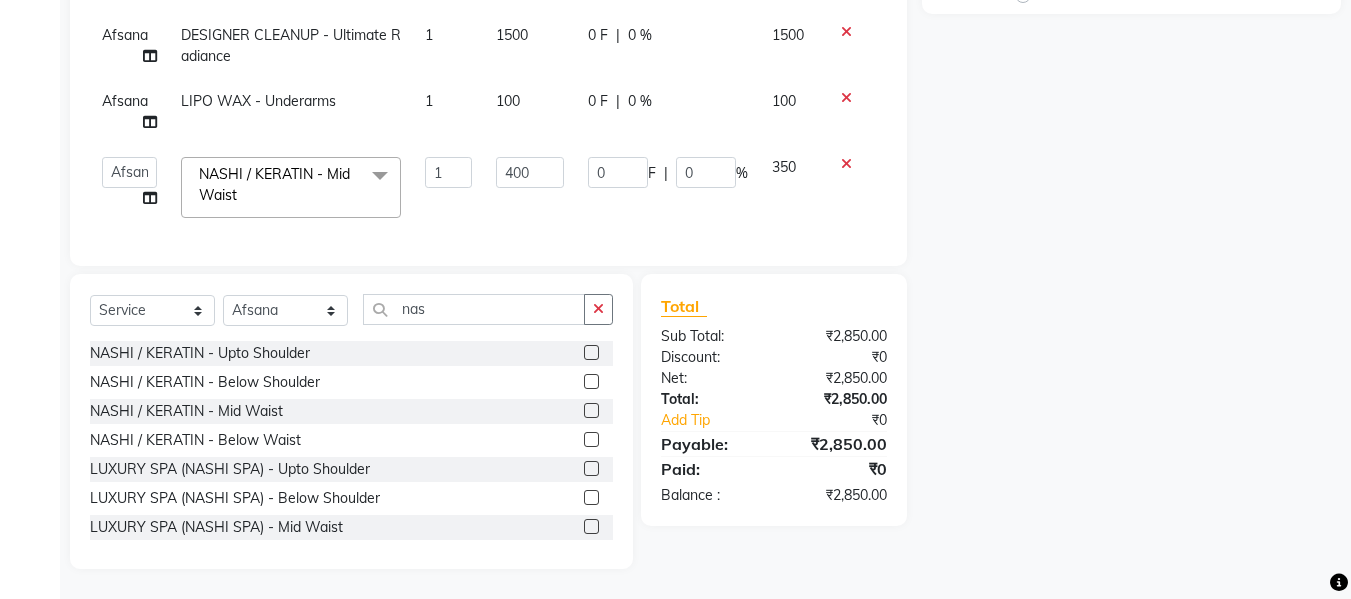 click on "400" 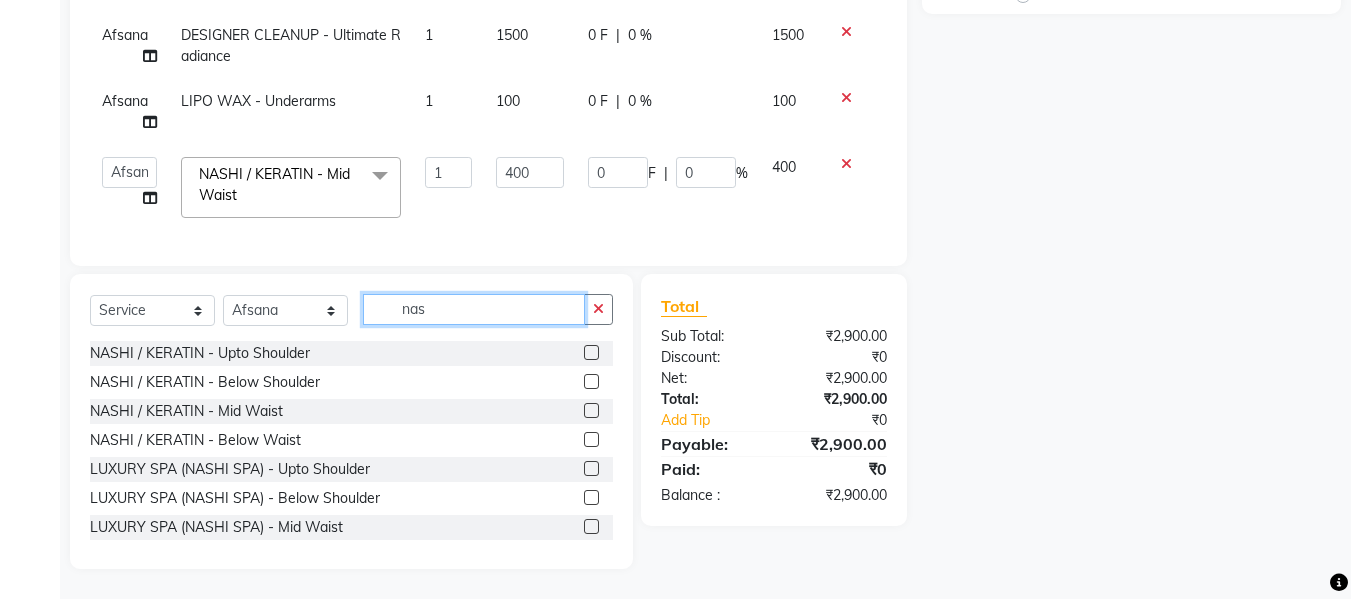 click on "nas" 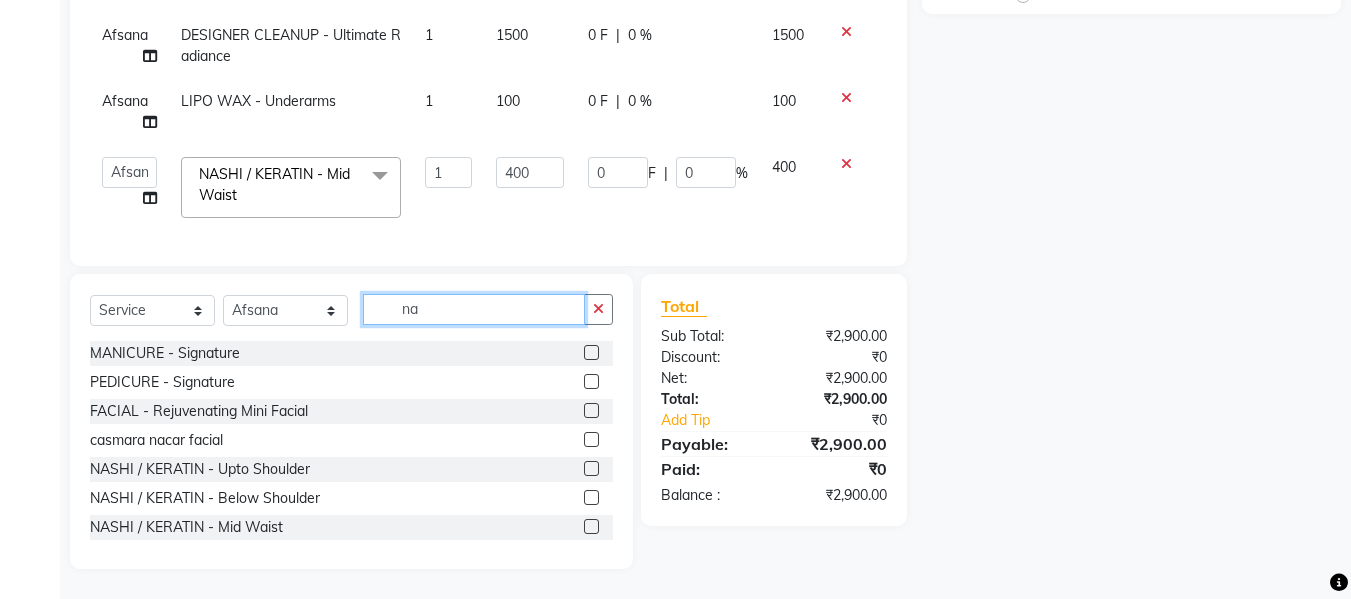 type on "n" 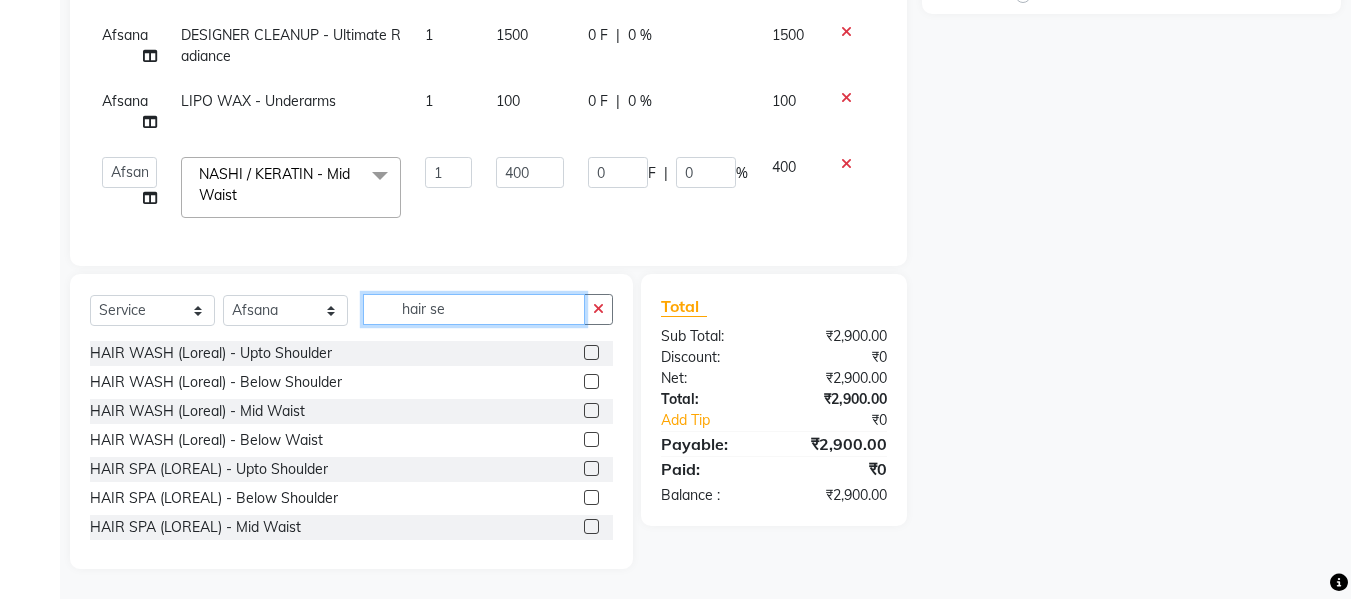 scroll, scrollTop: 421, scrollLeft: 0, axis: vertical 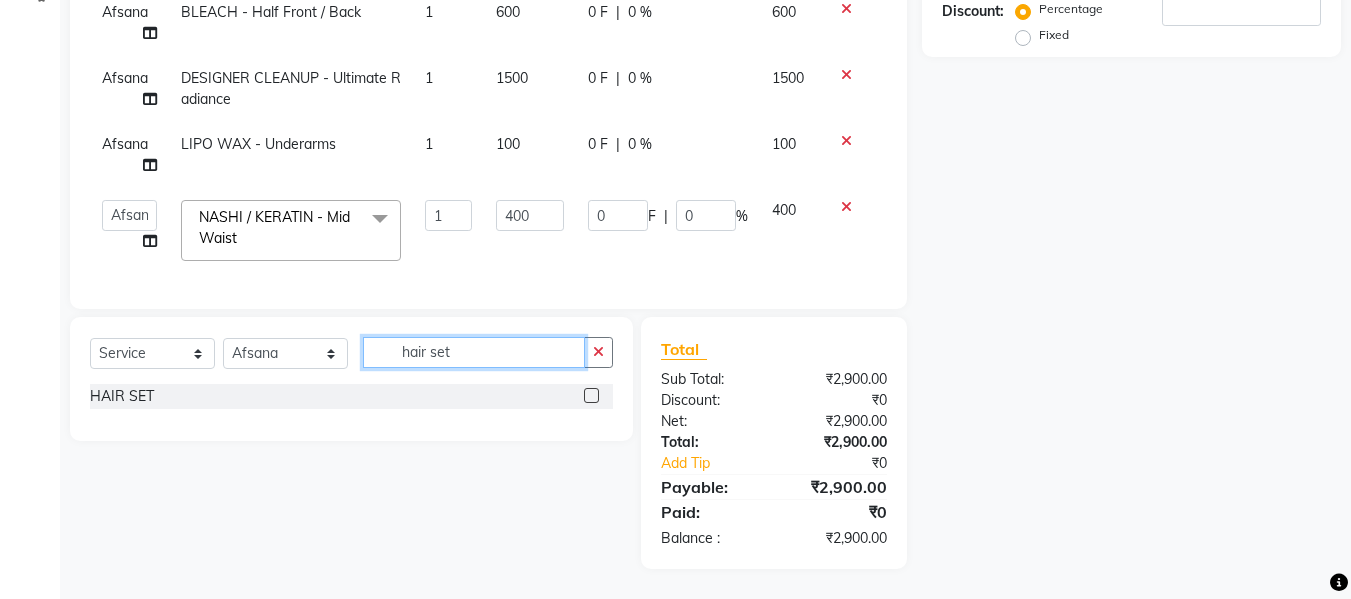 type on "hair set" 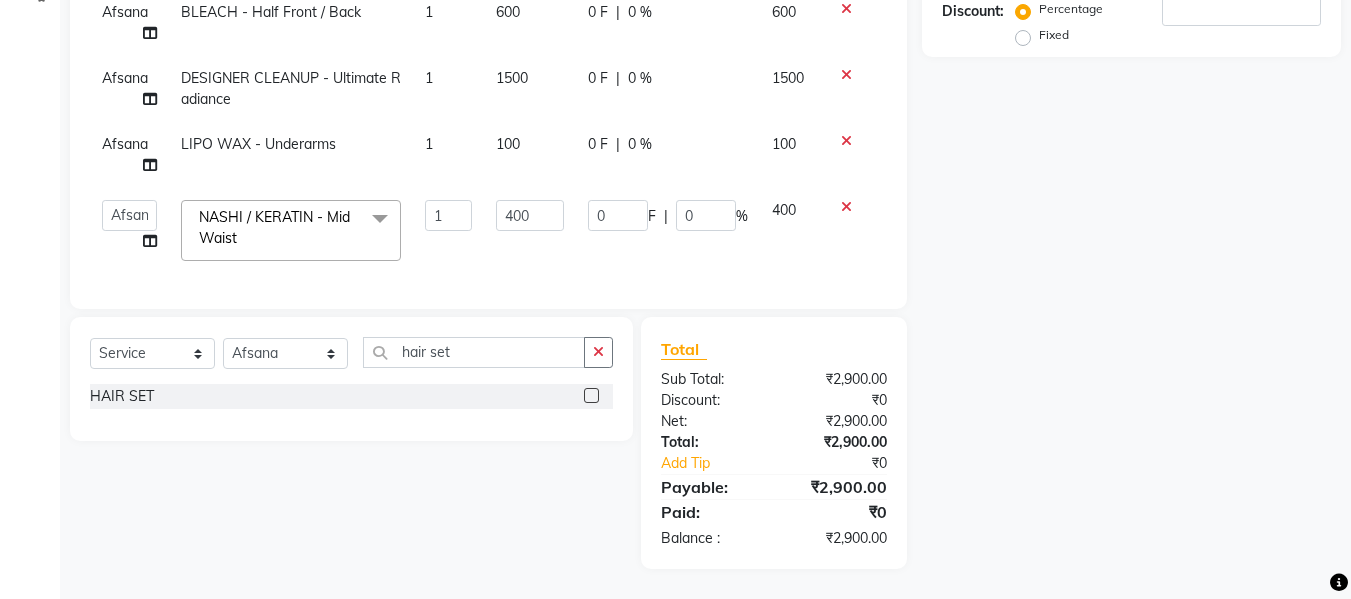 click 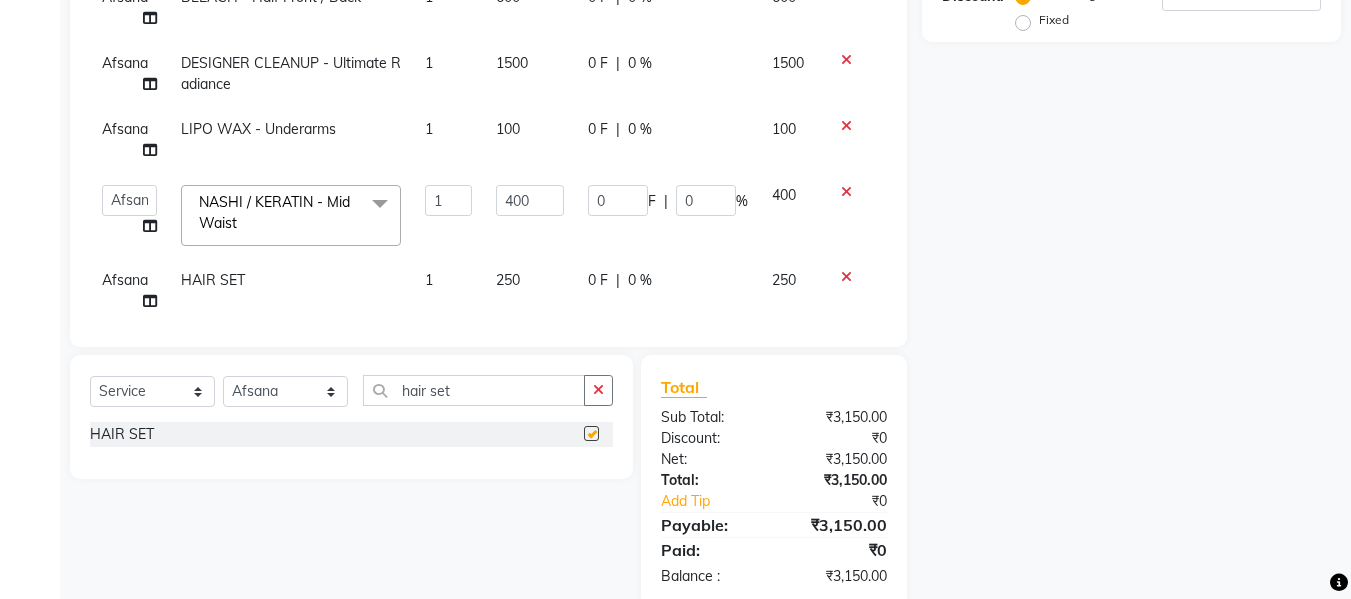 checkbox on "false" 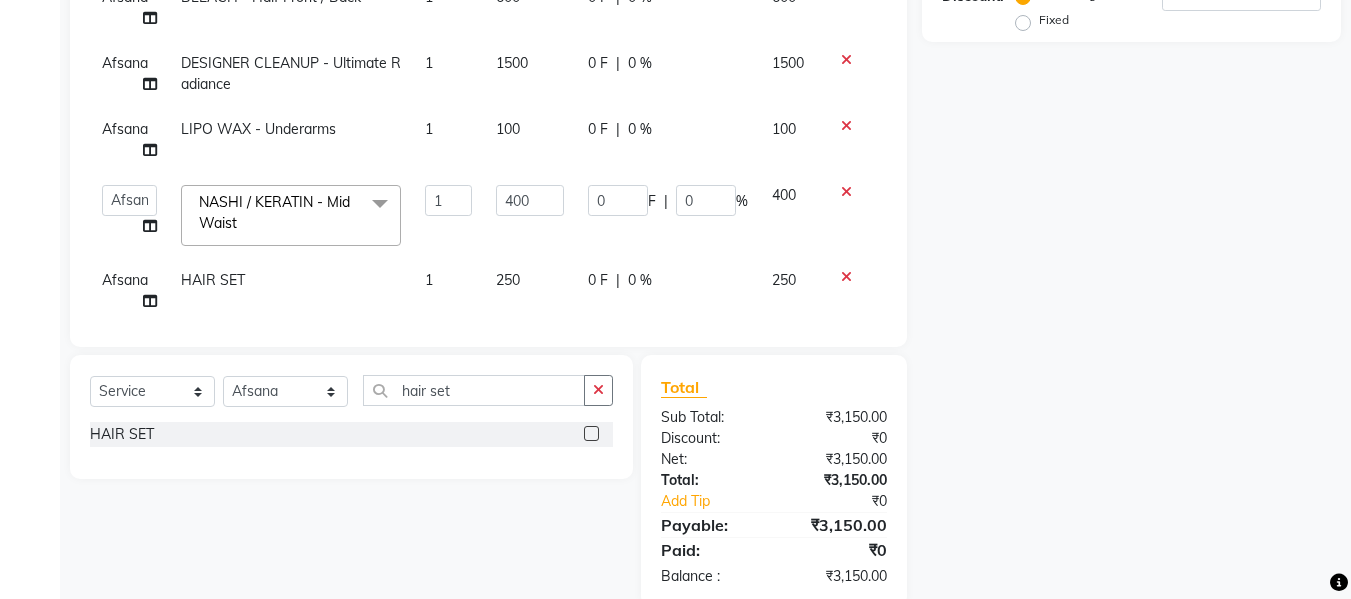 click on "250" 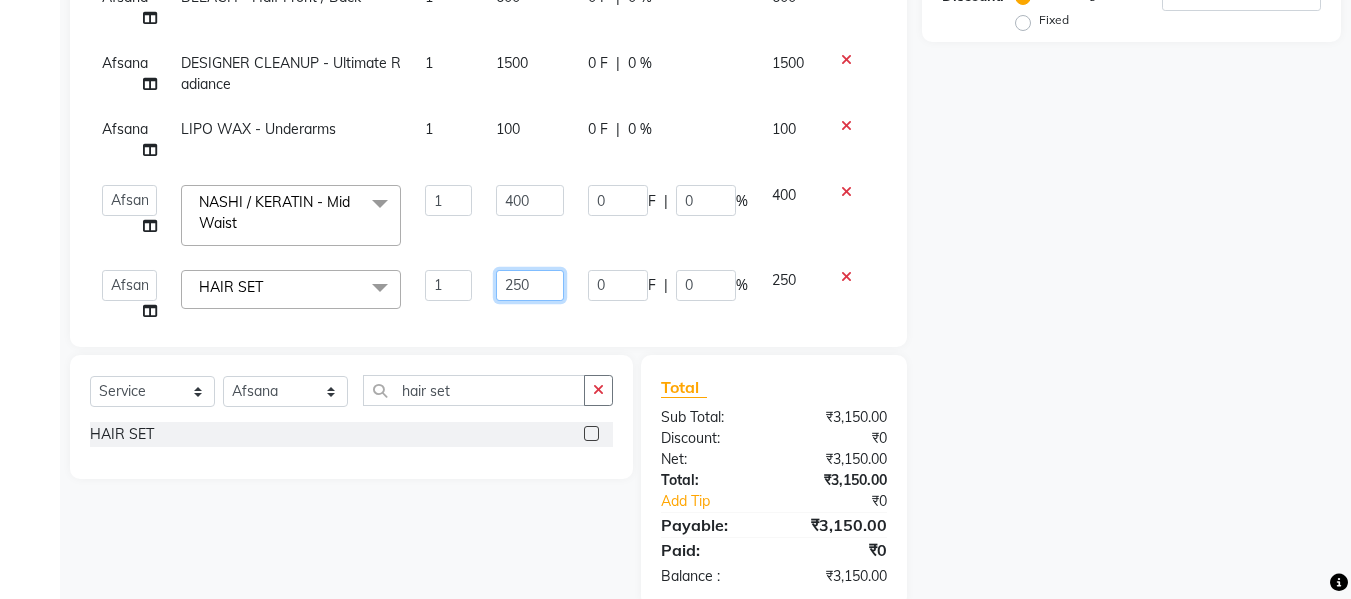 click on "250" 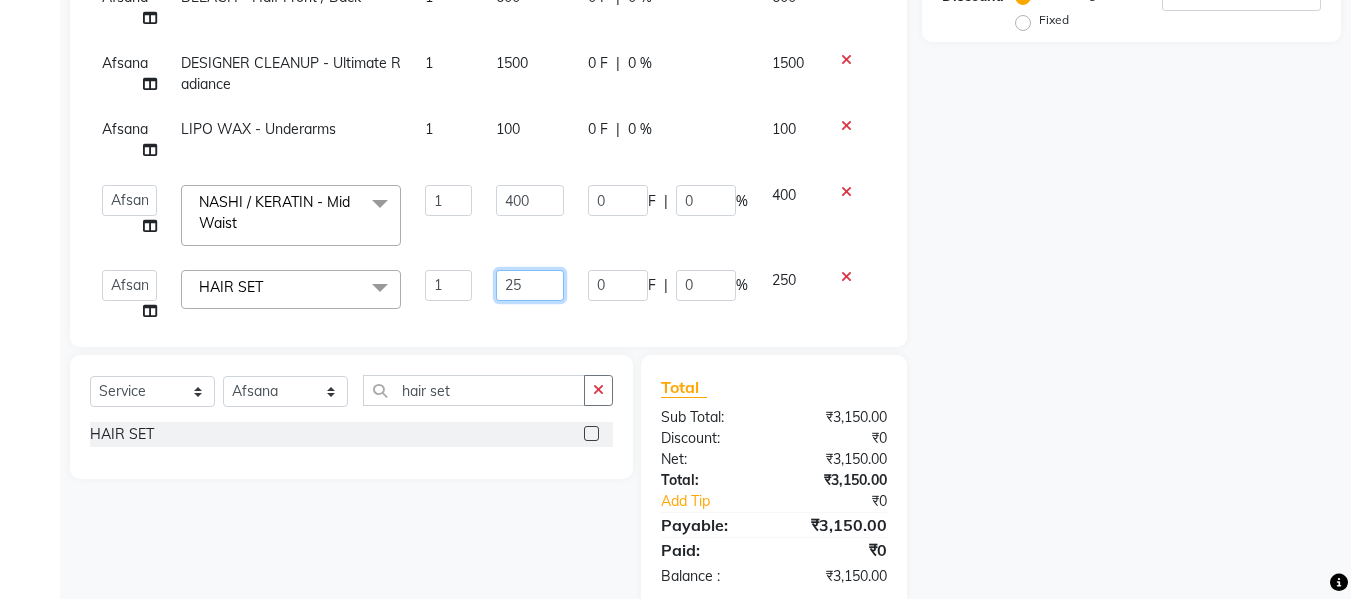 type on "2" 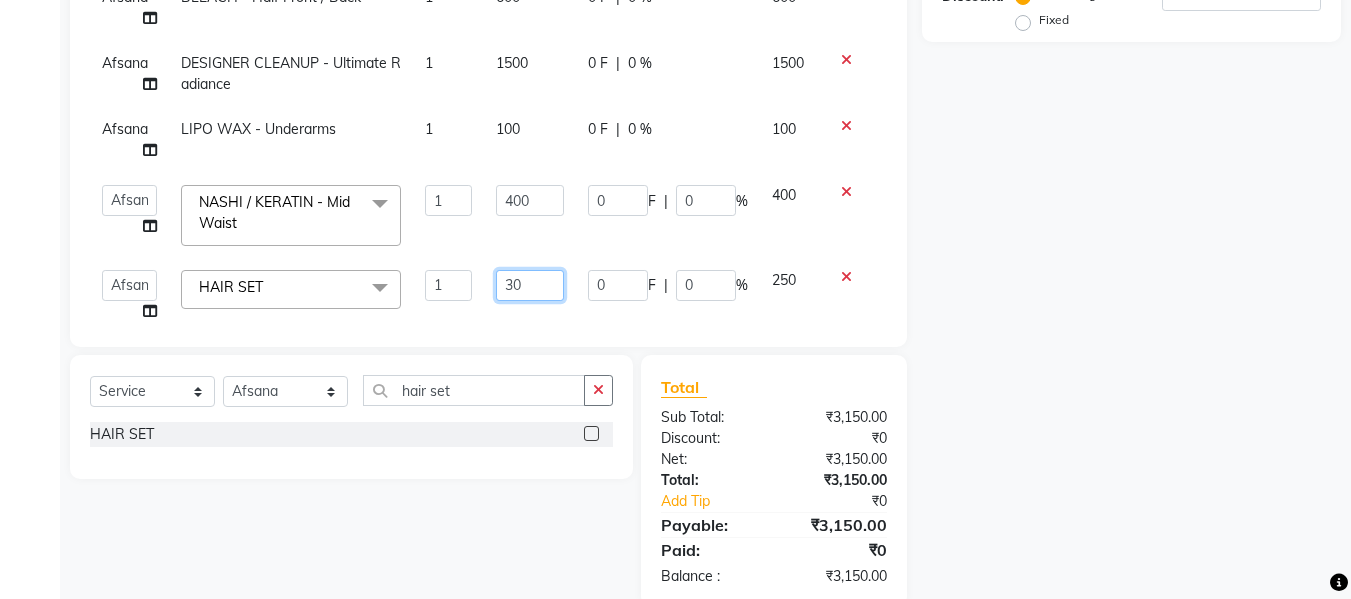 type on "300" 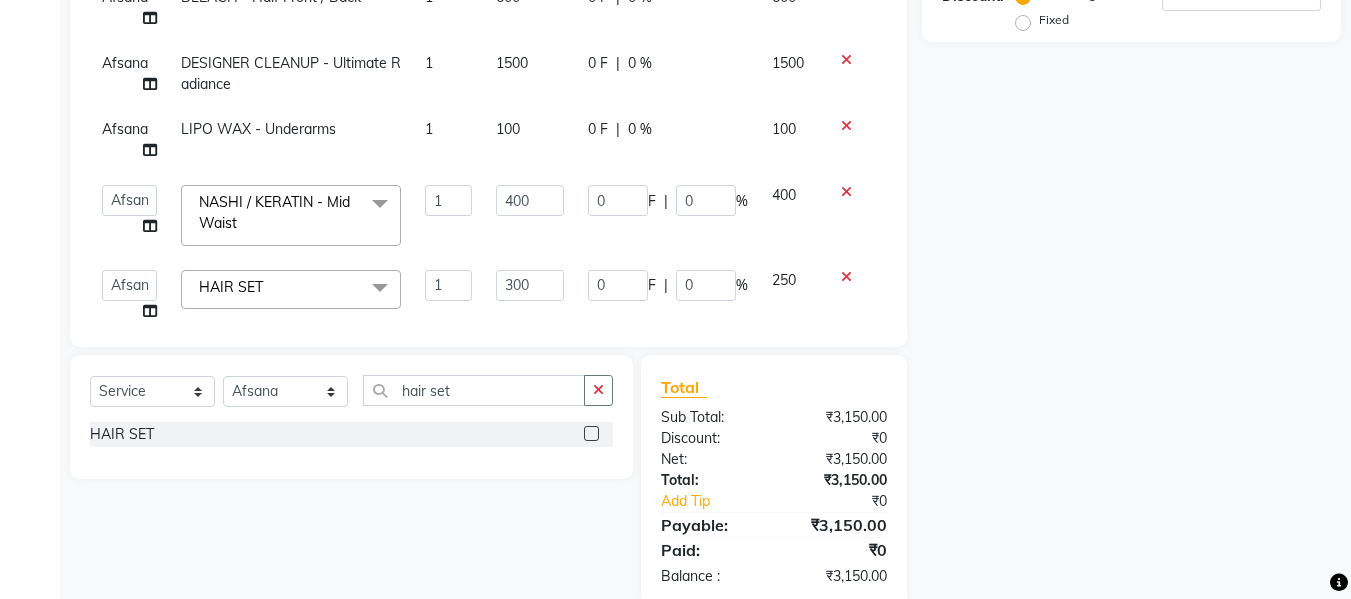 click on "Client +91 Date [DATE] Invoice Number V/2025 V/2025-26 1731 Services Stylist Service Qty Price Disc Total Action [NAME] BLEACH - Full Face 1 300 0 F | 0 % 300 [NAME] BLEACH - Half Front / Back 1 600 0 F | 0 % 600 [NAME] DESIGNER CLEANUP - Ultimate Radiance 1 1500 0 F | 0 % 1500 [NAME] LIPO WAX - Underarms 1 100 0 F | 0 % 100 [NAME] [NAME] [NAME] [NAME] [NAME] [NAME] [NAME] [NAME] [NAME] [NAME] [NAME] / KERATIN - Mid Waist&nbsp;x BLEACH - Upper Lips BLEACH - Neck BLEACH - Full Face BLEACH - Feet BLEACH - Underarms BLEACH - Full Hands BLEACH - Half Legs BLEACH - Half Front / Back BLEACH - Full Body last balance underarms brightning treatment D-TAN - Neck D-TAN - Full Face D-TAN - Full Hand D-TAN - Full Body D-TAN -Feet D-TAN - Front/Back MANICURE - Regular MANICURE - D-Tan MANICURE - Signature PEDICURE - Regular PEDICURE - D-Tan PEDICURE - Signature PEDICURE - Heel Peel Treatment PEDICURE - Ice Cream Pedicure PEDICURE - Foot Peel COMBO - Ice Cream Pedicure & Ice Cream Manicure MASSAGE - Head HAIR SET" 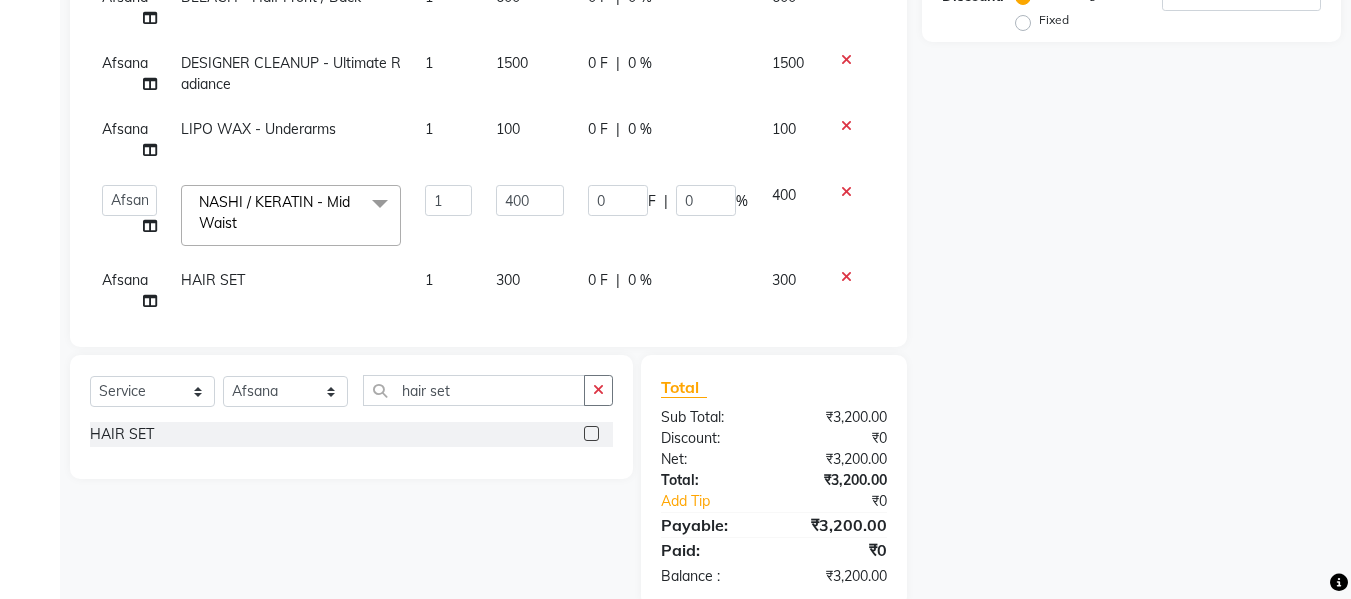 click on "Client +91 Date [DATE] Invoice Number V/2025 V/2025-26 1731 Services Stylist Service Qty Price Disc Total Action [NAME] BLEACH - Full Face 1 300 0 F | 0 % 300 [NAME] BLEACH - Half Front / Back 1 600 0 F | 0 % 600 [NAME] DESIGNER CLEANUP - Ultimate Radiance 1 1500 0 F | 0 % 1500 [NAME] LIPO WAX - Underarms 1 100 0 F | 0 % 100 [NAME] [NAME] [NAME] [NAME] [NAME] [NAME] [NAME] [NAME] [NAME] [NAME] [NAME] / KERATIN - Mid Waist&nbsp;x BLEACH - Upper Lips BLEACH - Neck BLEACH - Full Face BLEACH - Feet BLEACH - Underarms BLEACH - Full Hands BLEACH - Half Legs BLEACH - Half Front / Back BLEACH - Full Body last balance underarms brightning treatment D-TAN - Neck D-TAN - Full Face D-TAN - Full Hand D-TAN - Full Body D-TAN -Feet D-TAN - Front/Back MANICURE - Regular MANICURE - D-Tan MANICURE - Signature PEDICURE - Regular PEDICURE - D-Tan PEDICURE - Signature PEDICURE - Heel Peel Treatment PEDICURE - Ice Cream Pedicure PEDICURE - Foot Peel COMBO - Ice Cream Pedicure & Ice Cream Manicure MASSAGE - Head HAIR SET" 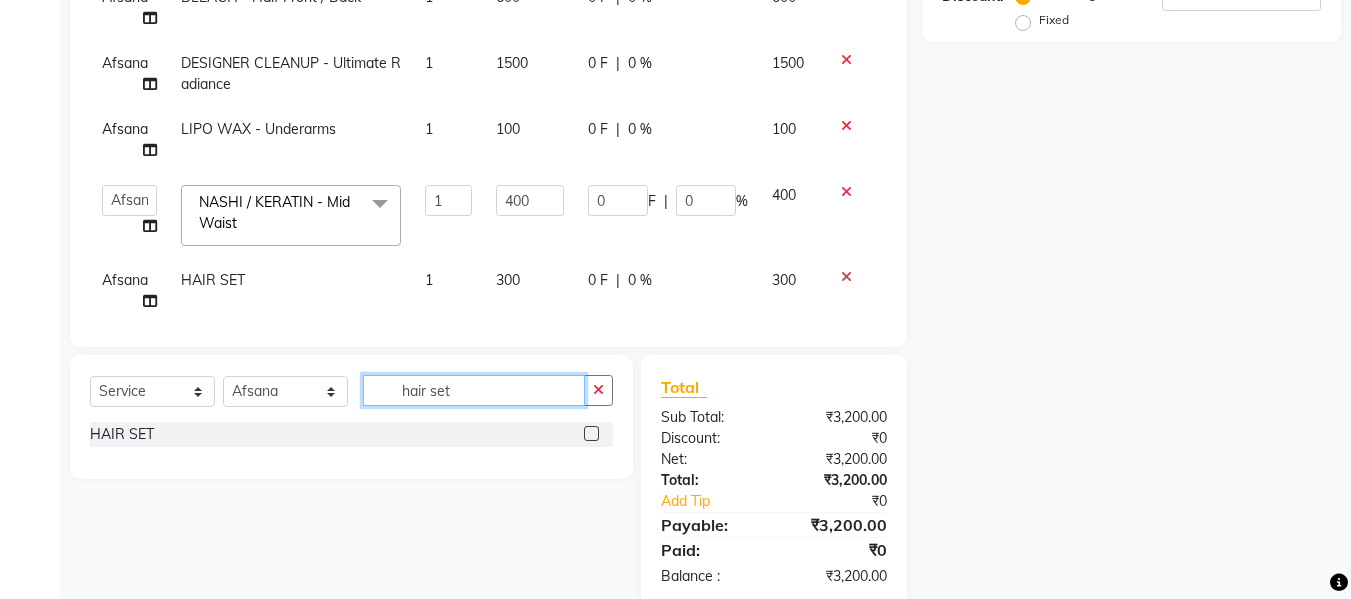 click on "hair set" 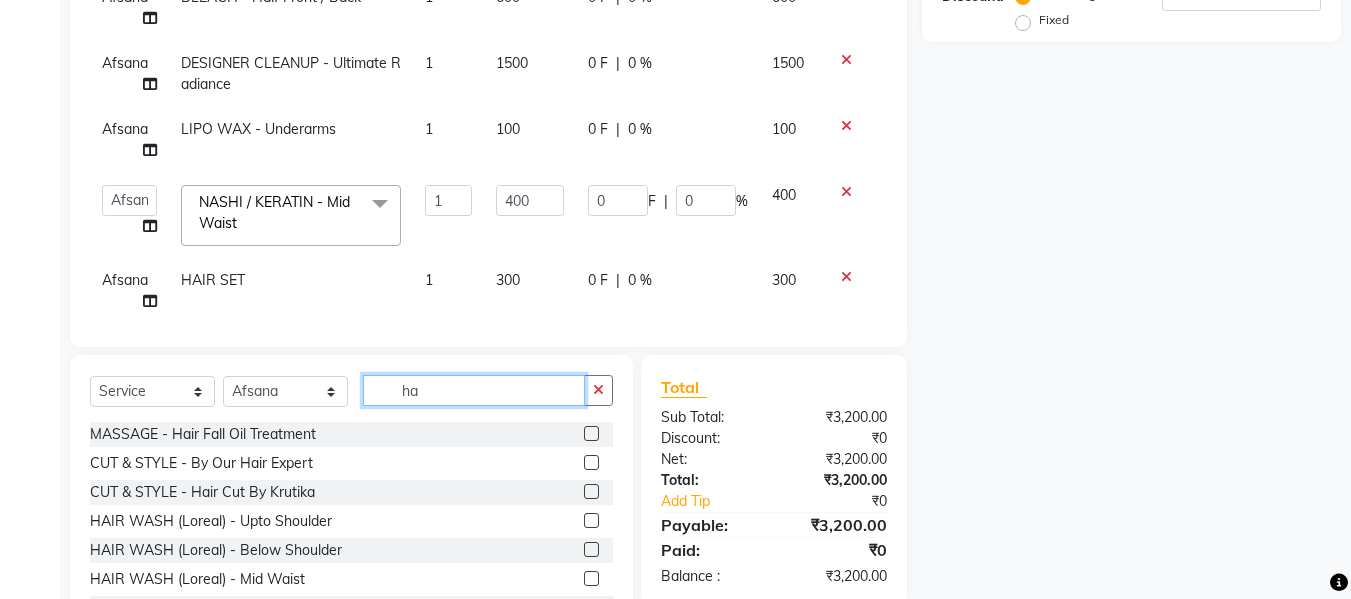 type on "h" 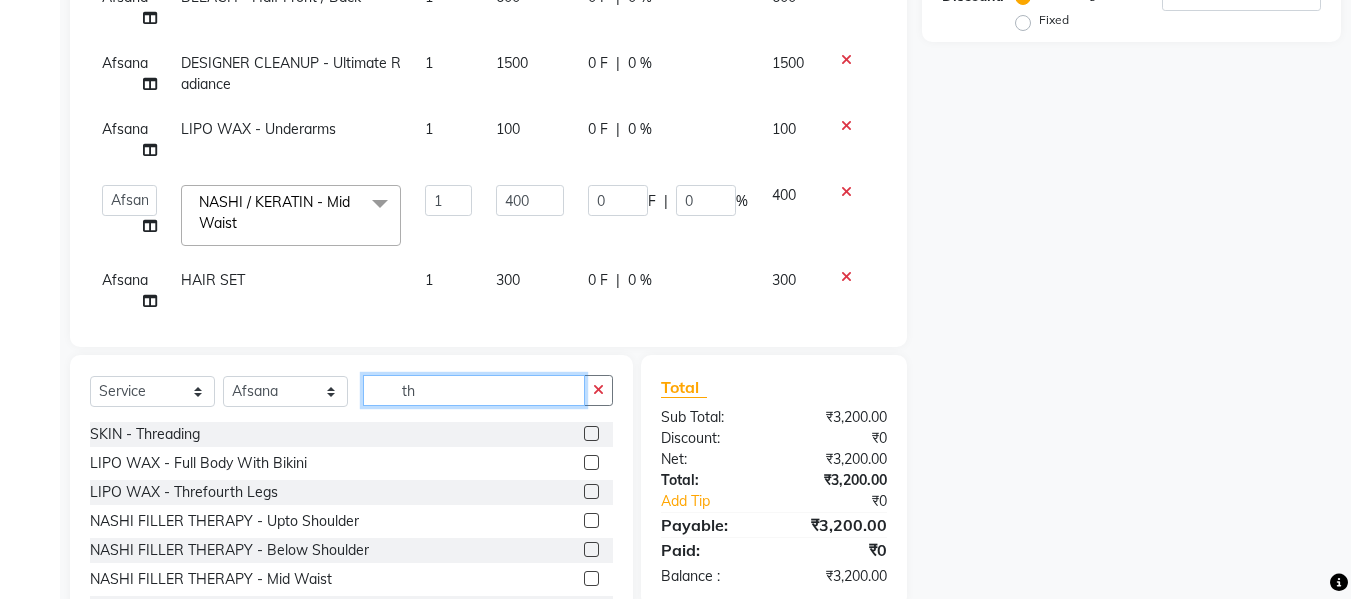 type on "t" 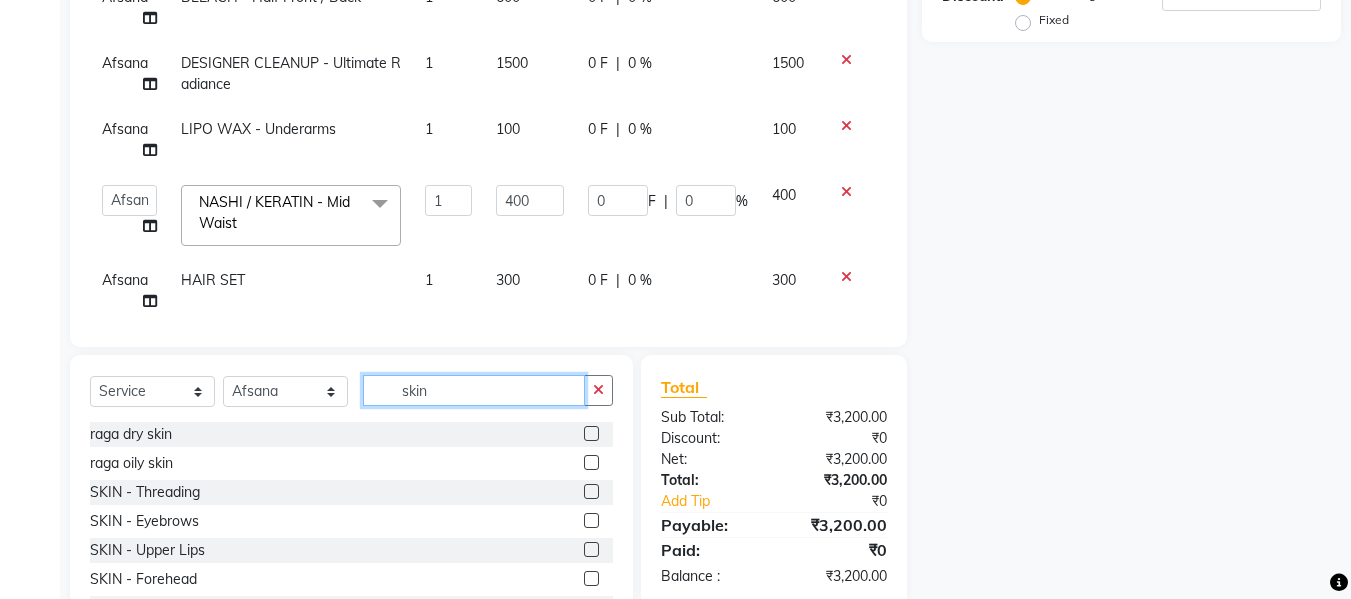 type on "skin" 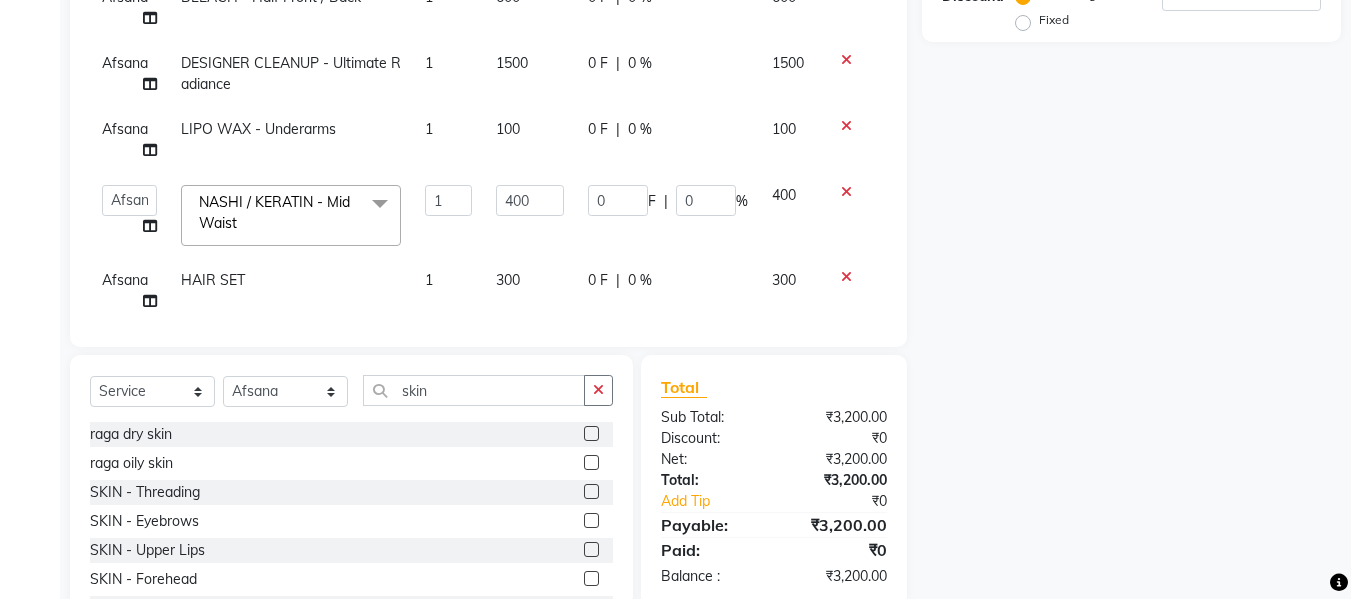 click 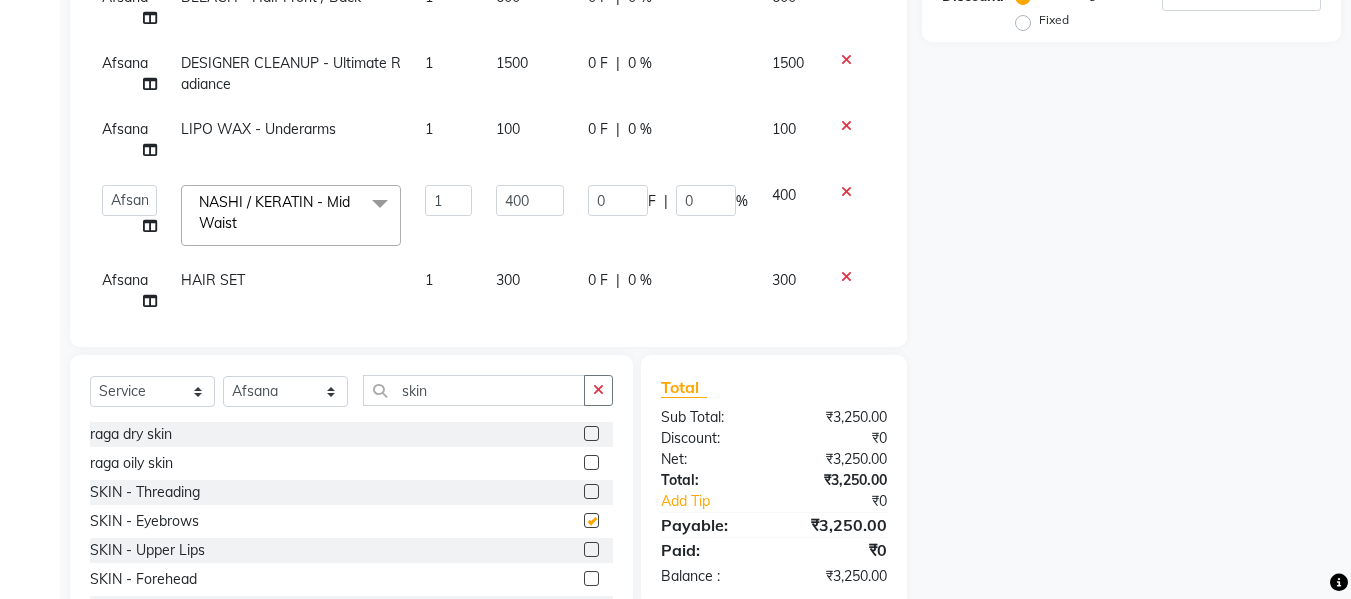 checkbox on "false" 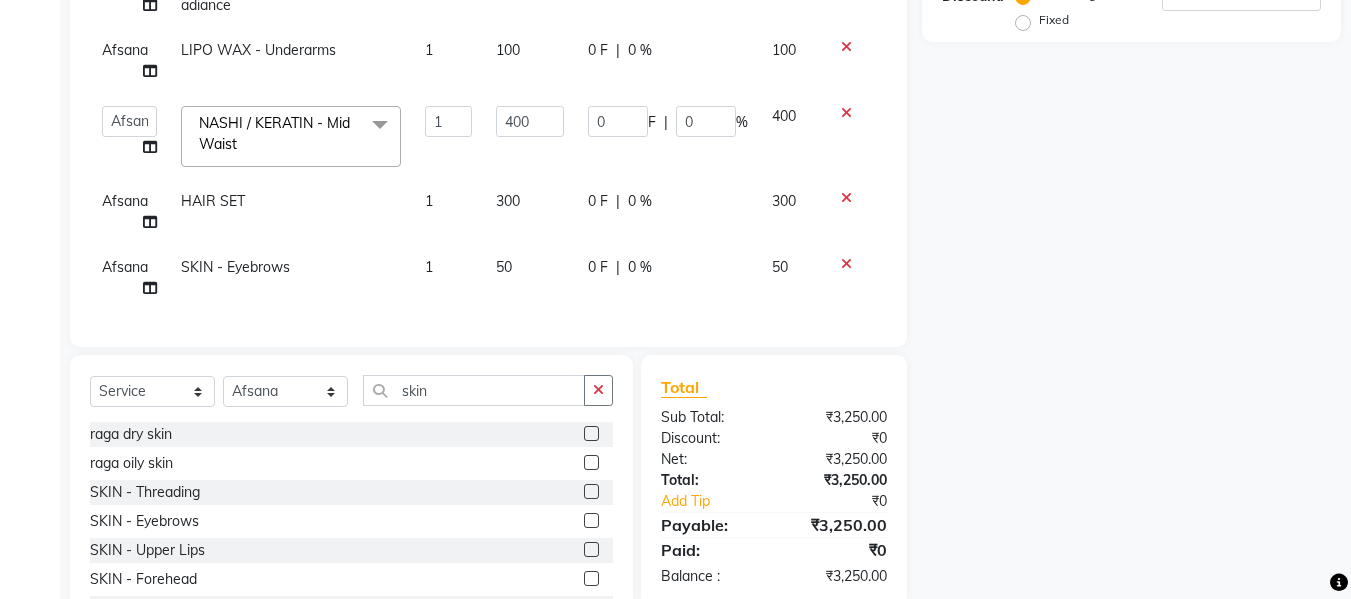 scroll, scrollTop: 94, scrollLeft: 0, axis: vertical 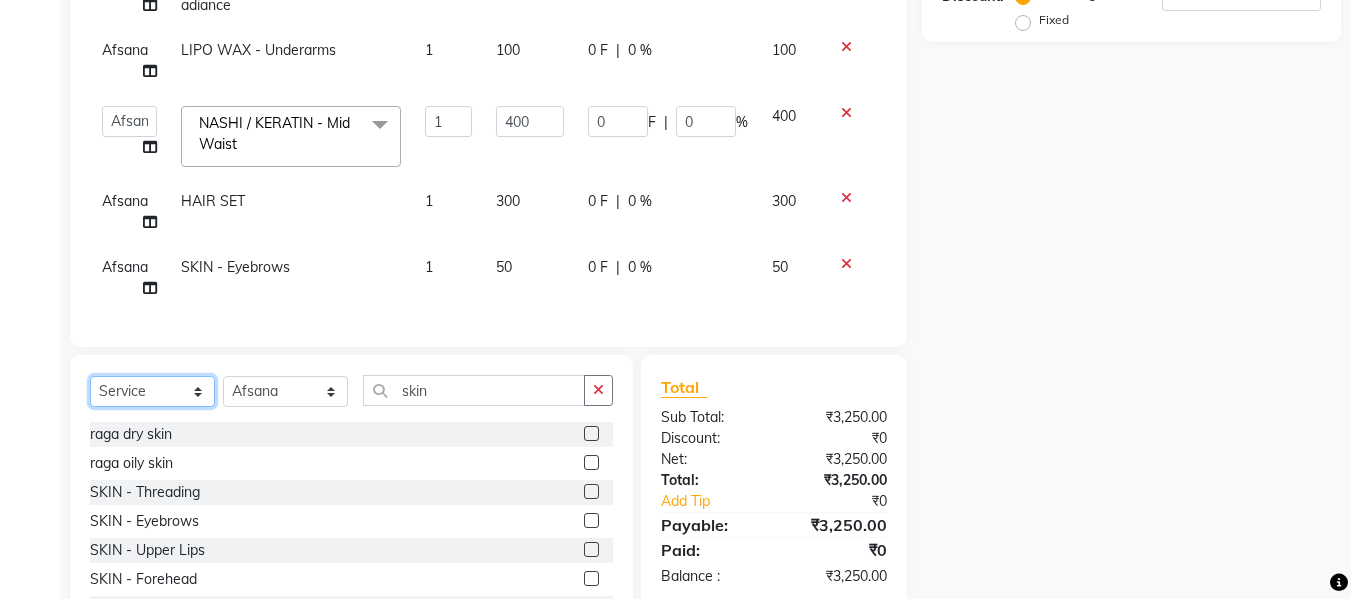 click on "Select  Service  Product  Membership  Package Voucher Prepaid Gift Card" 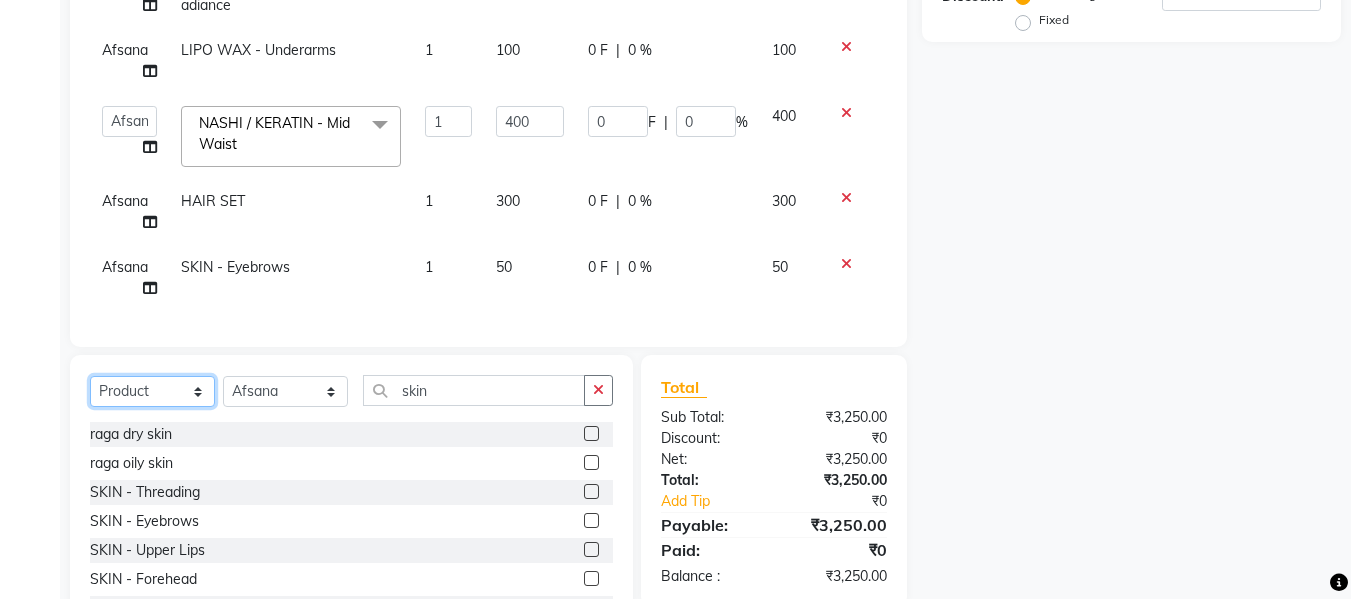 click on "Select  Service  Product  Membership  Package Voucher Prepaid Gift Card" 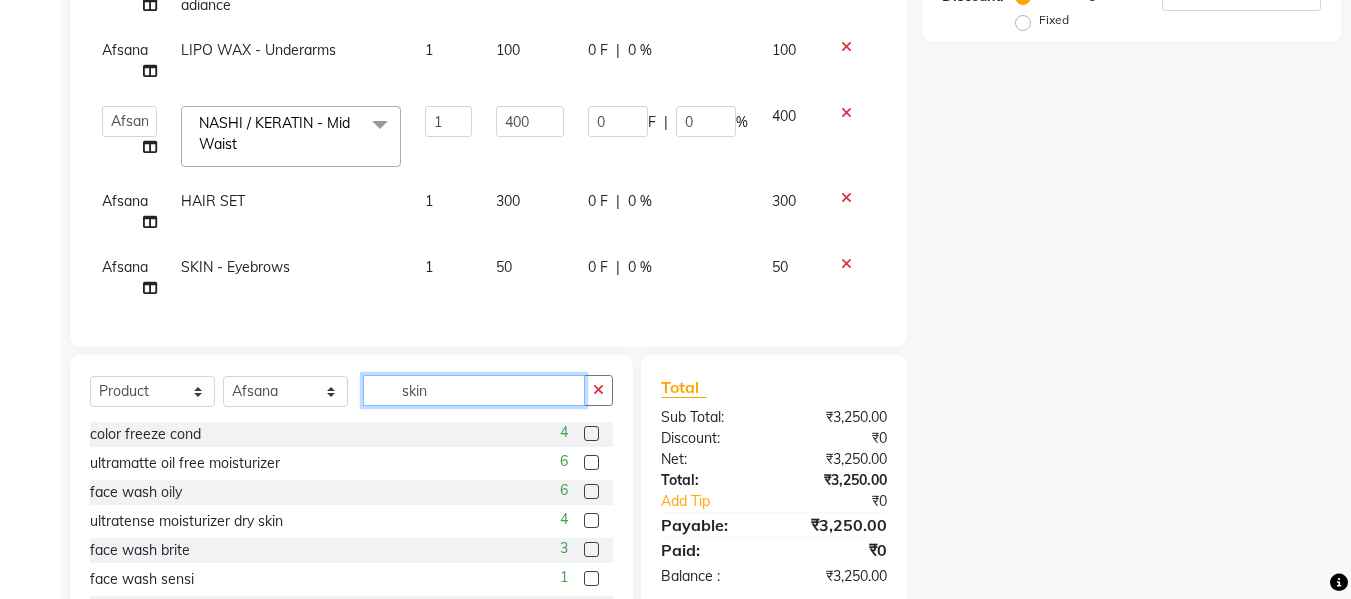 click on "skin" 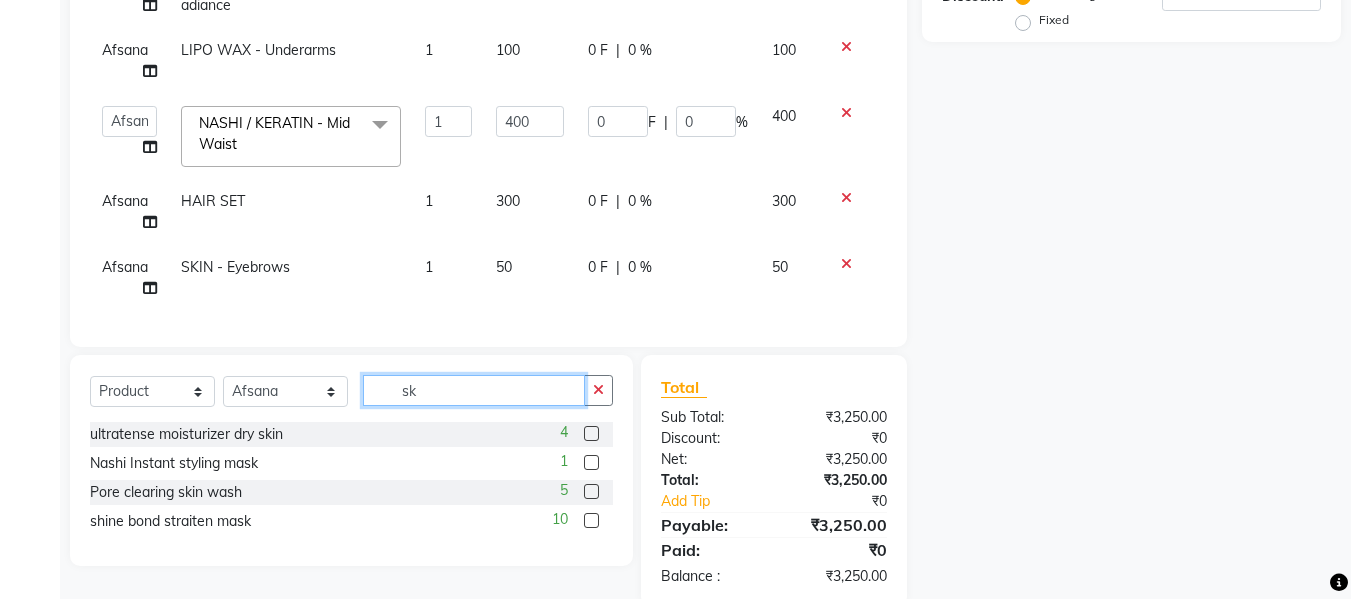 type on "s" 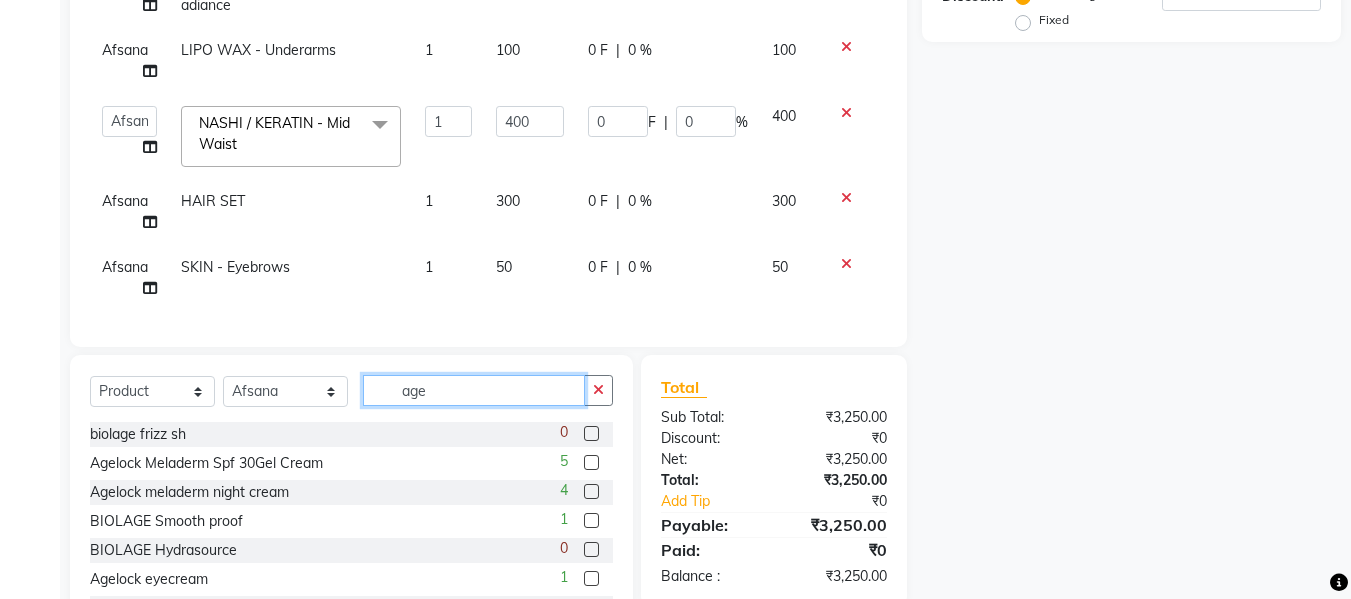 type on "age" 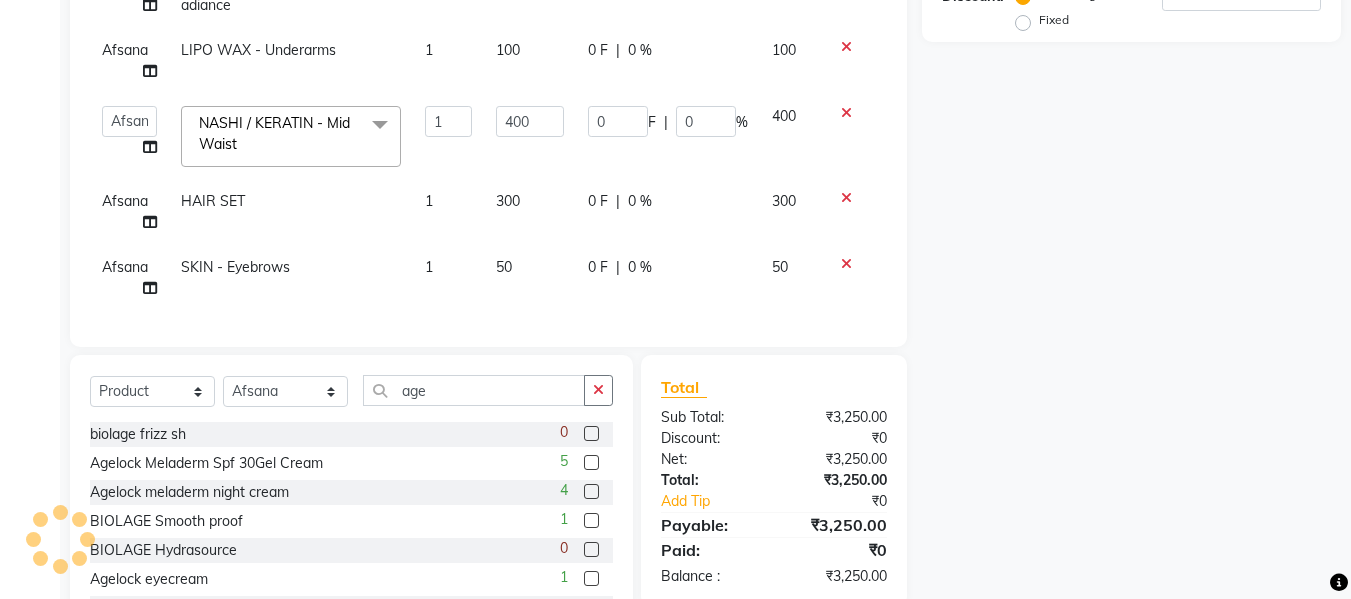 click 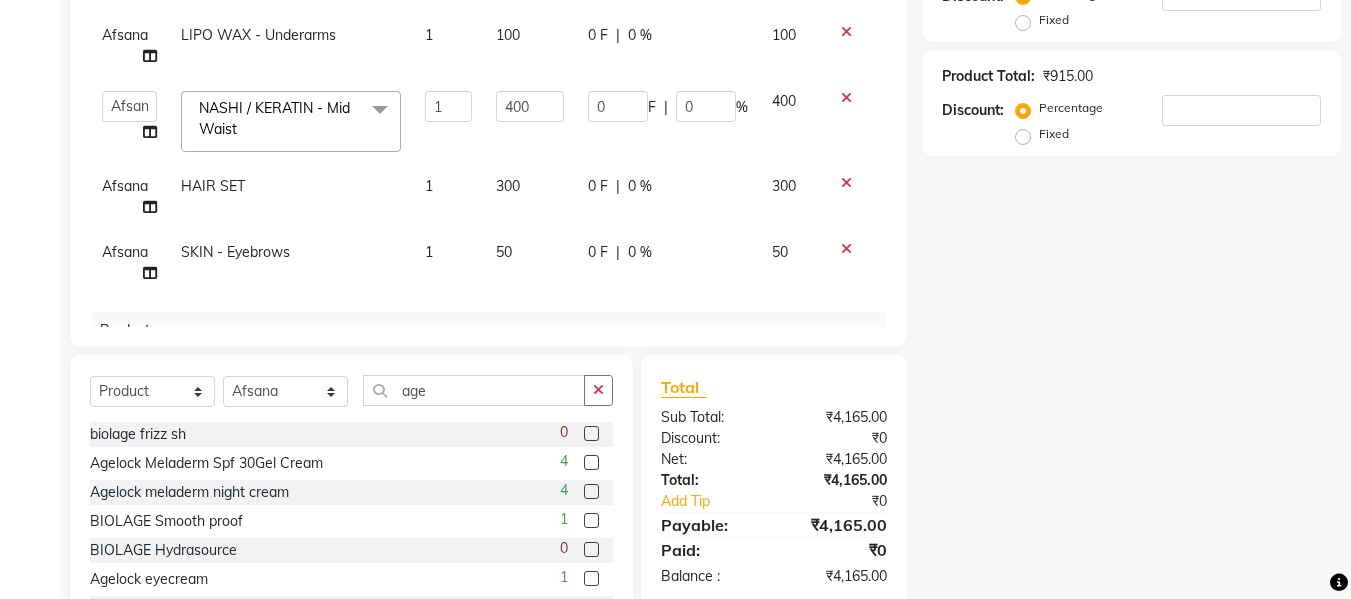 click 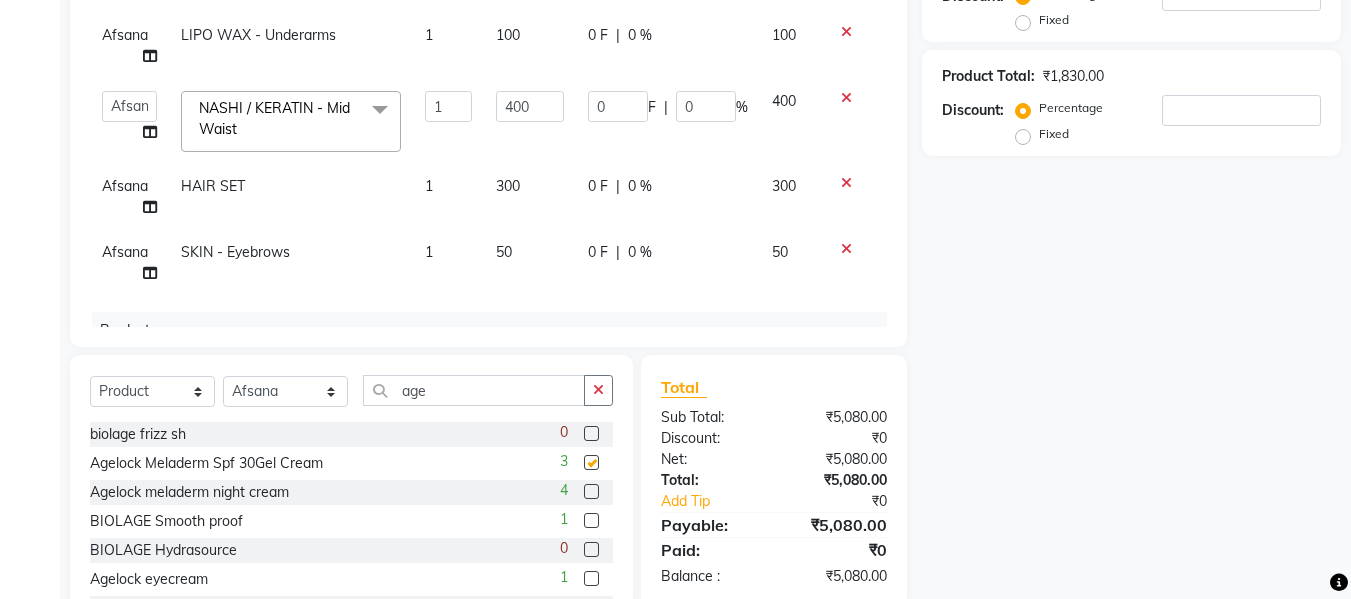 checkbox on "false" 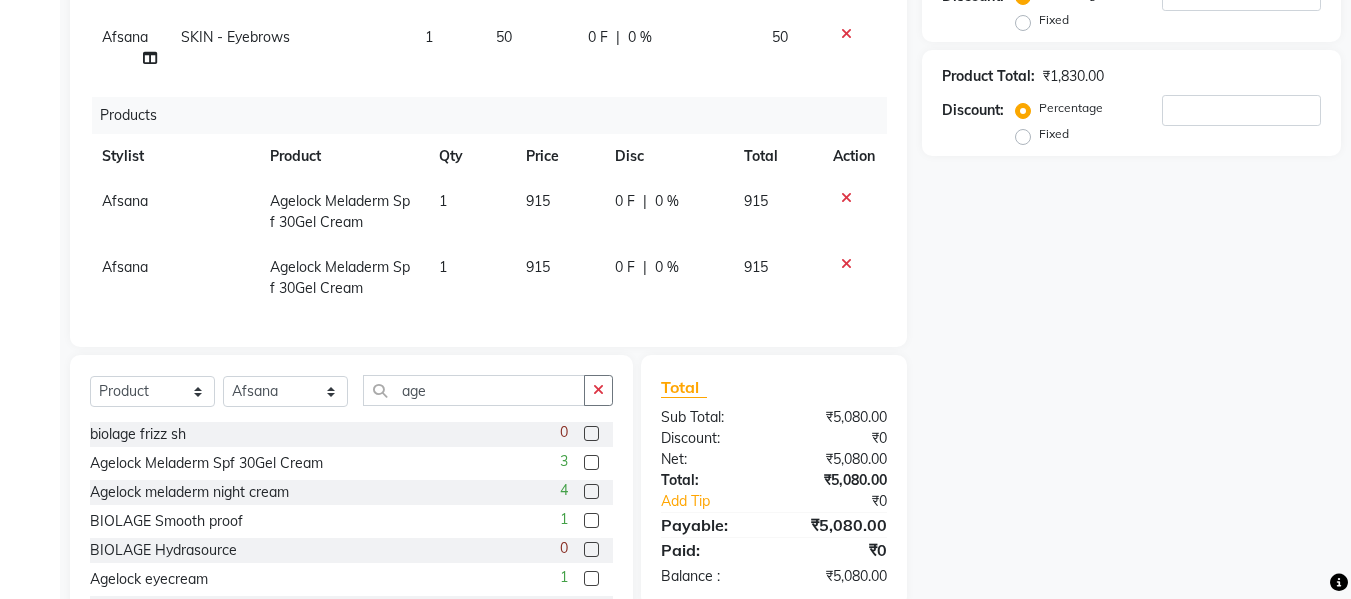 scroll, scrollTop: 324, scrollLeft: 0, axis: vertical 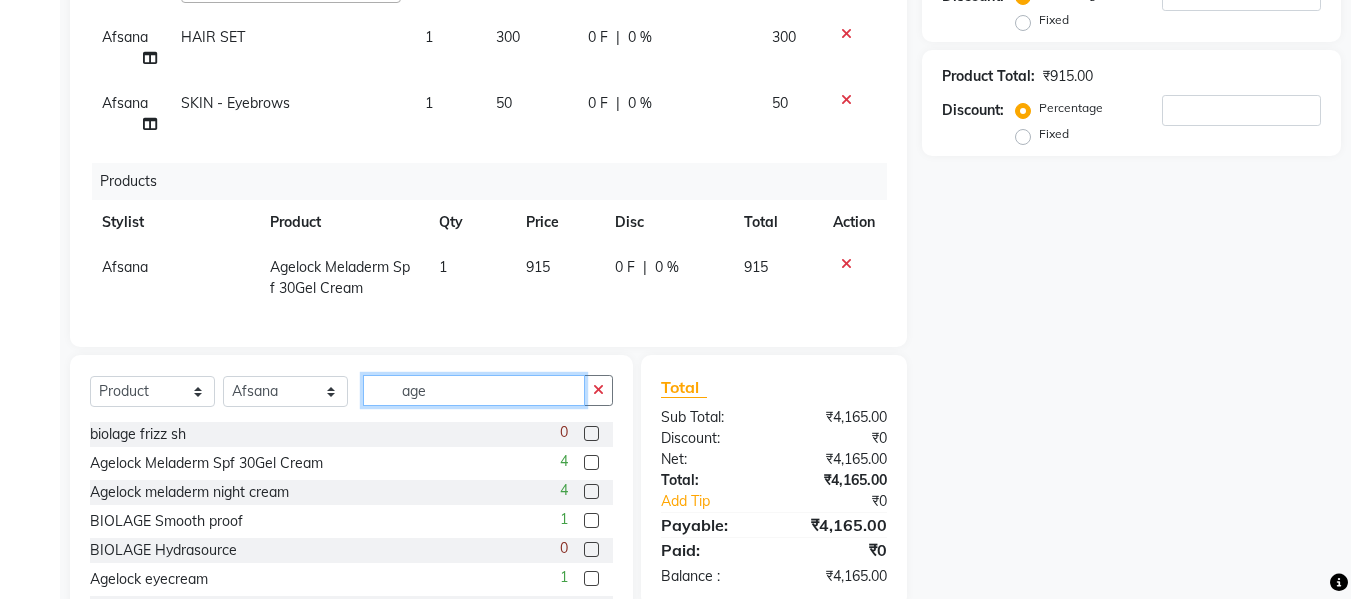 click on "age" 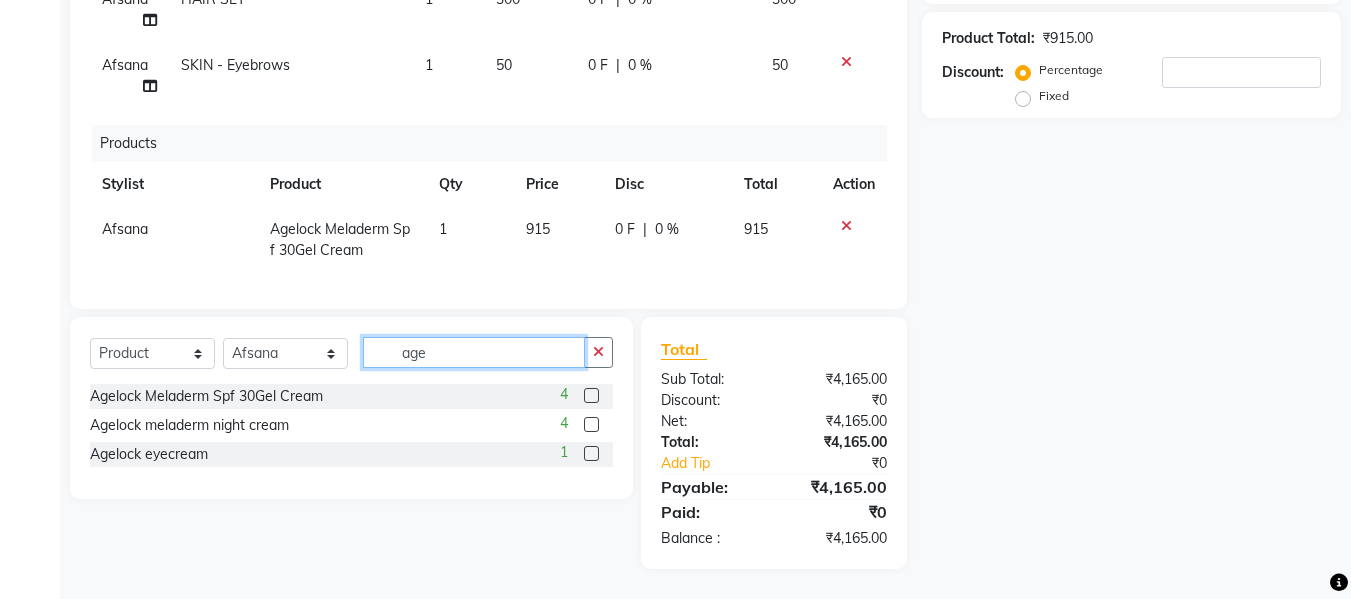 scroll, scrollTop: 502, scrollLeft: 0, axis: vertical 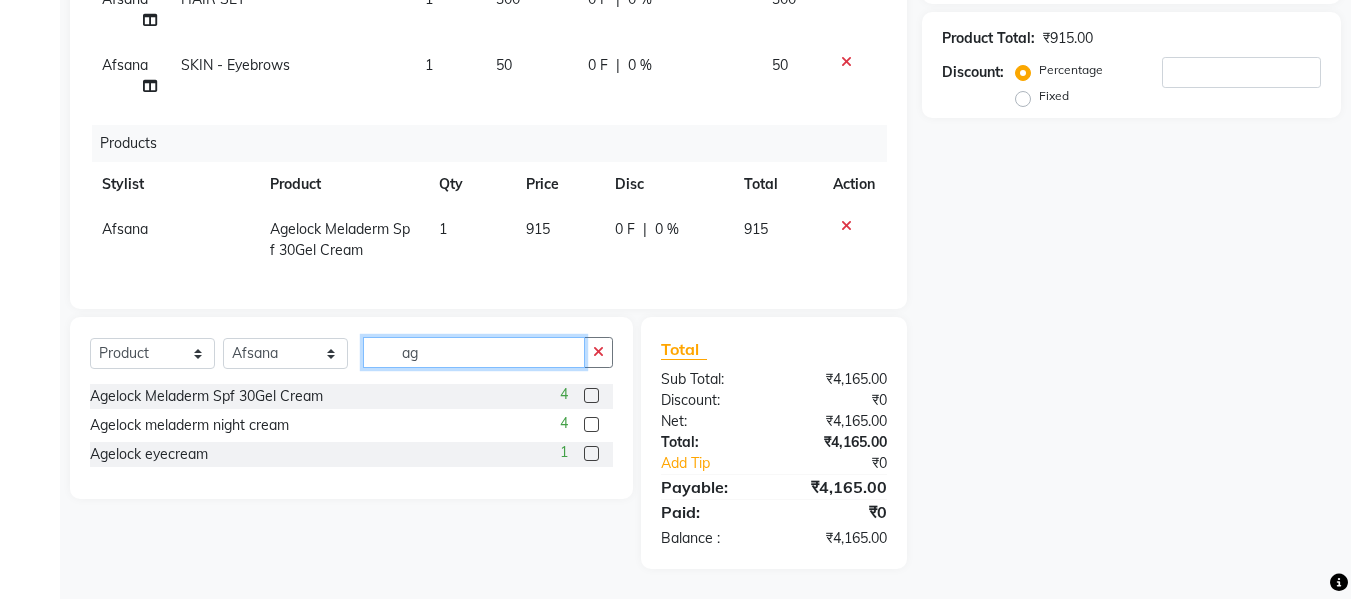 type on "a" 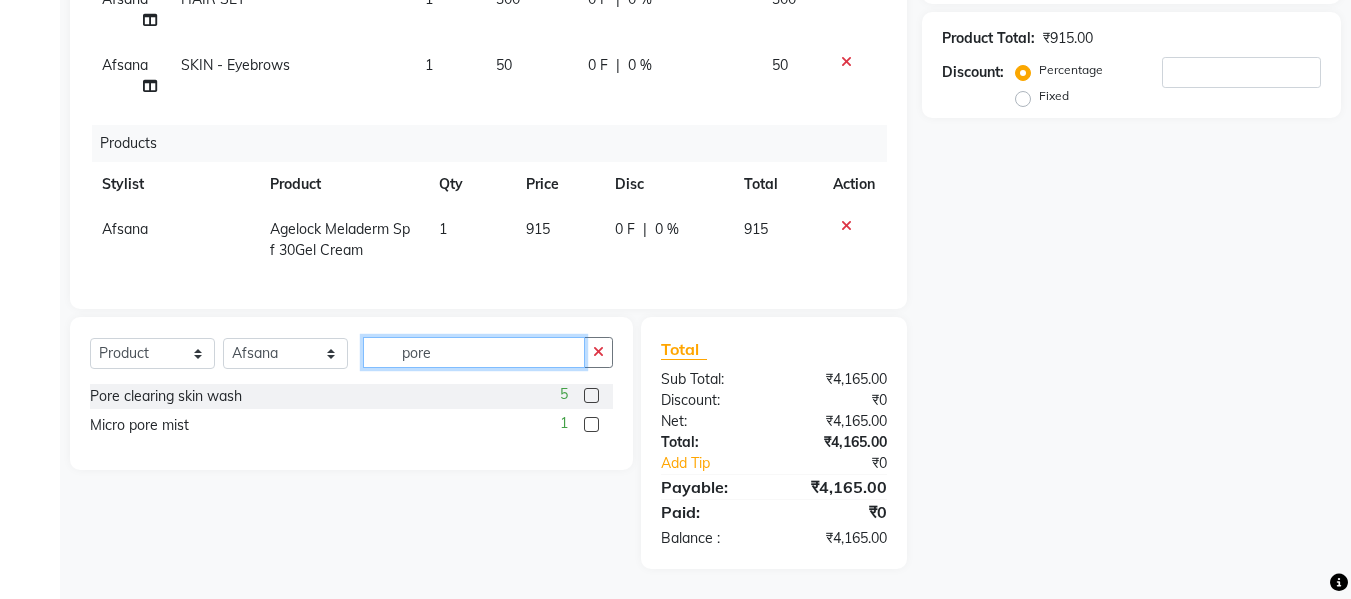 scroll, scrollTop: 459, scrollLeft: 0, axis: vertical 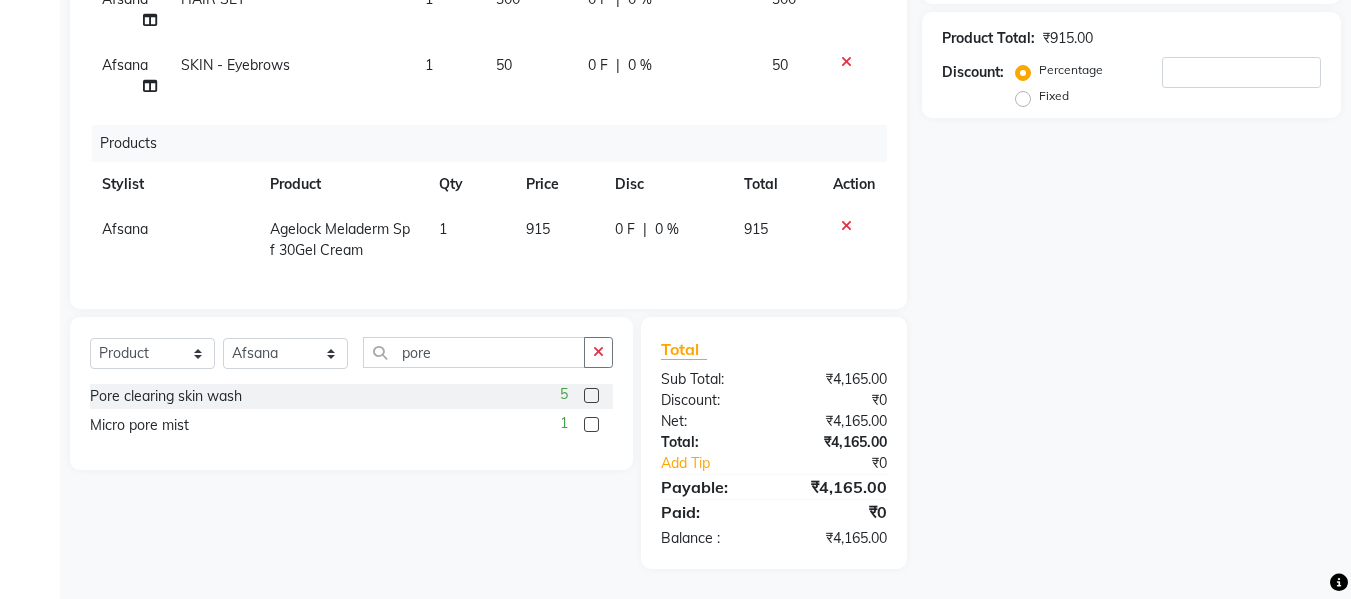 click 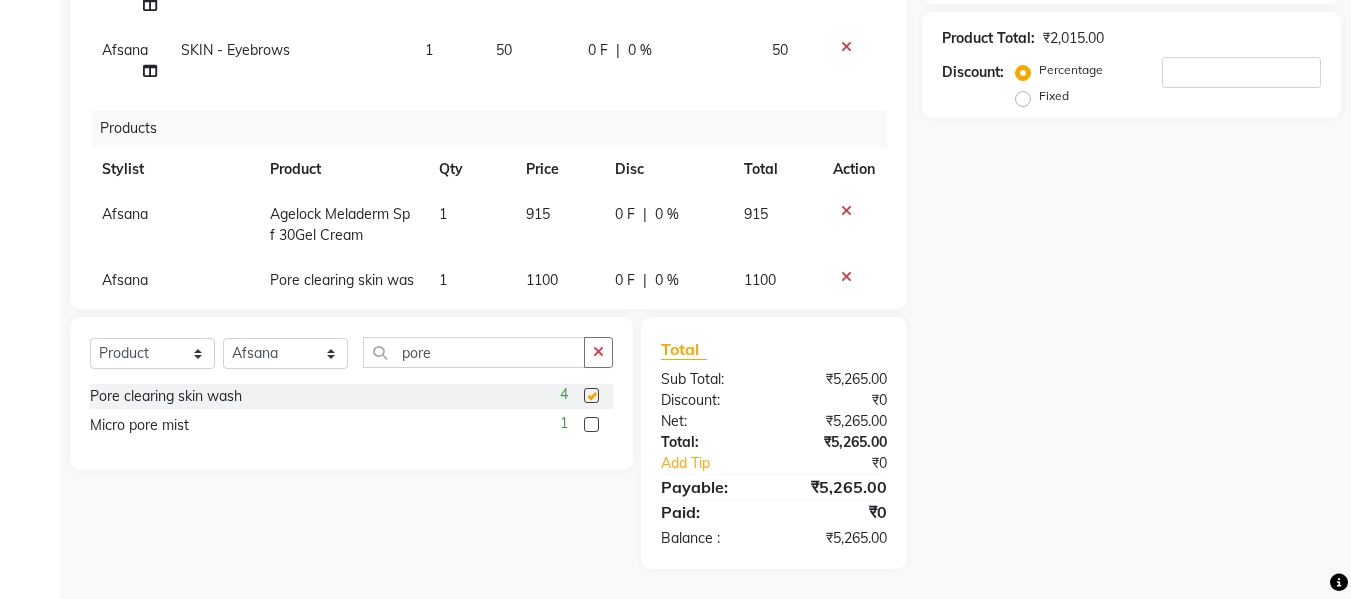scroll, scrollTop: 324, scrollLeft: 0, axis: vertical 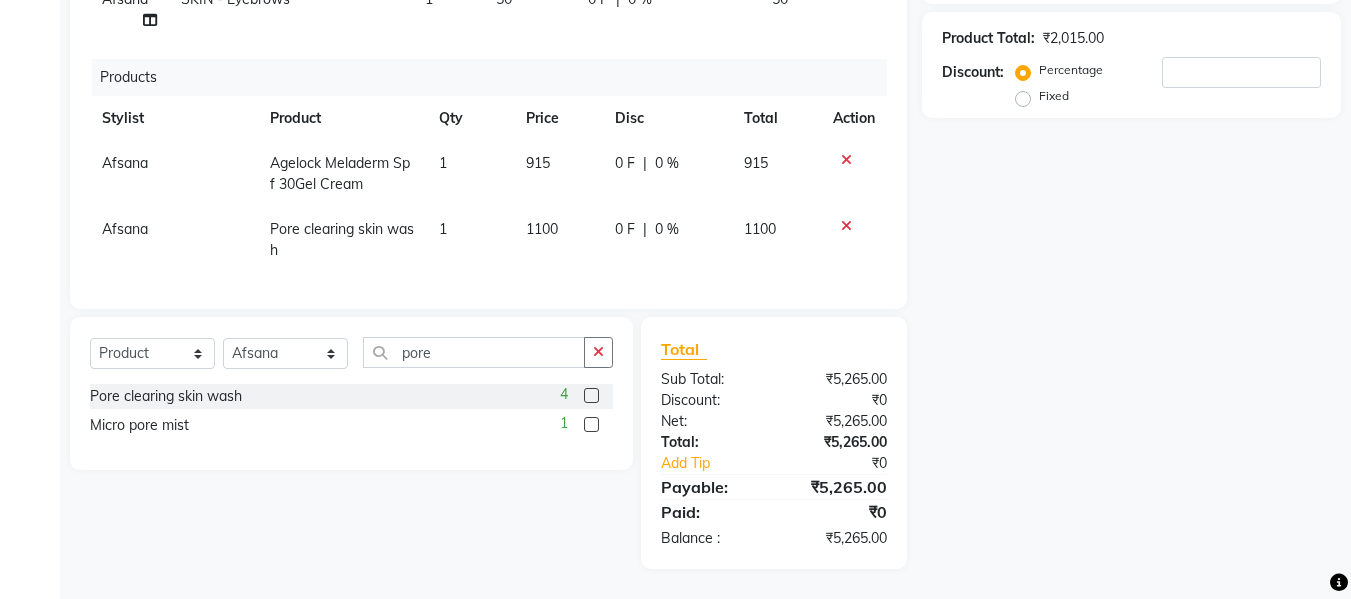 checkbox on "false" 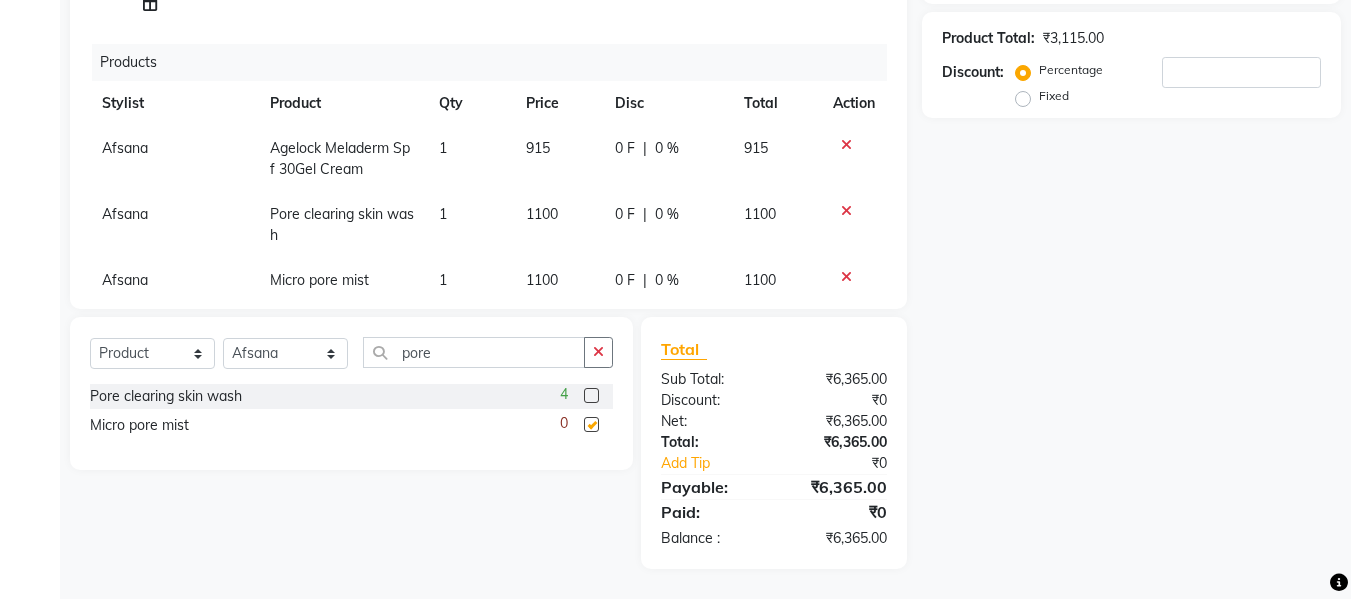checkbox on "false" 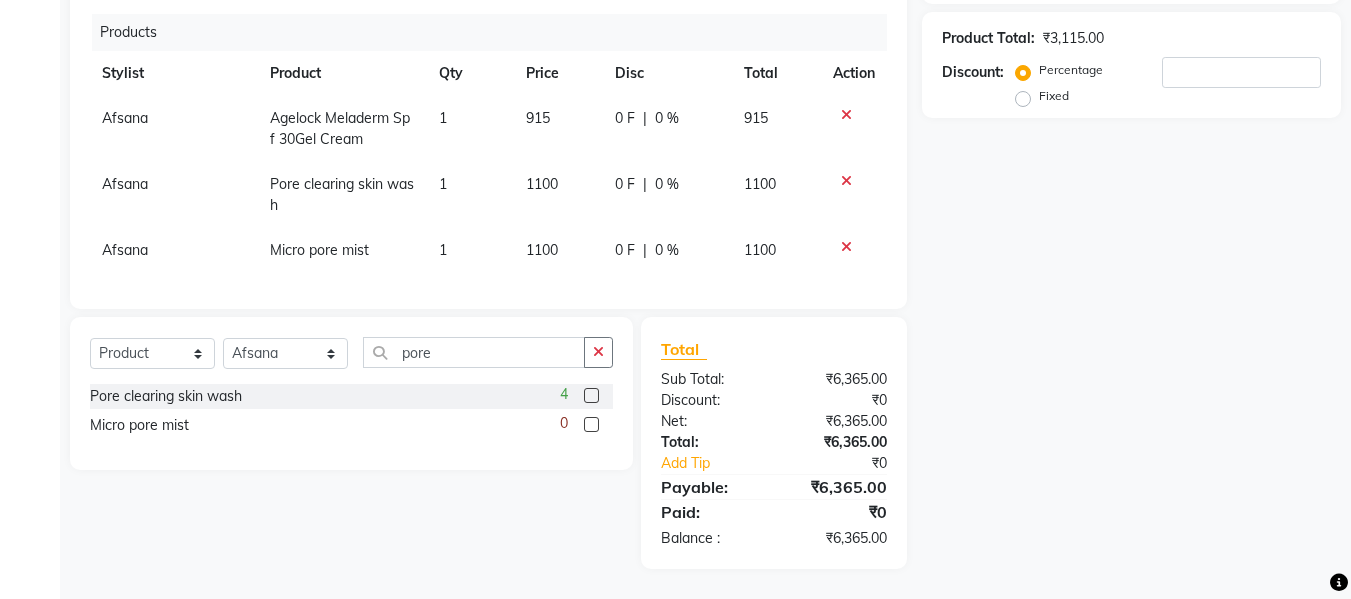 scroll, scrollTop: 369, scrollLeft: 0, axis: vertical 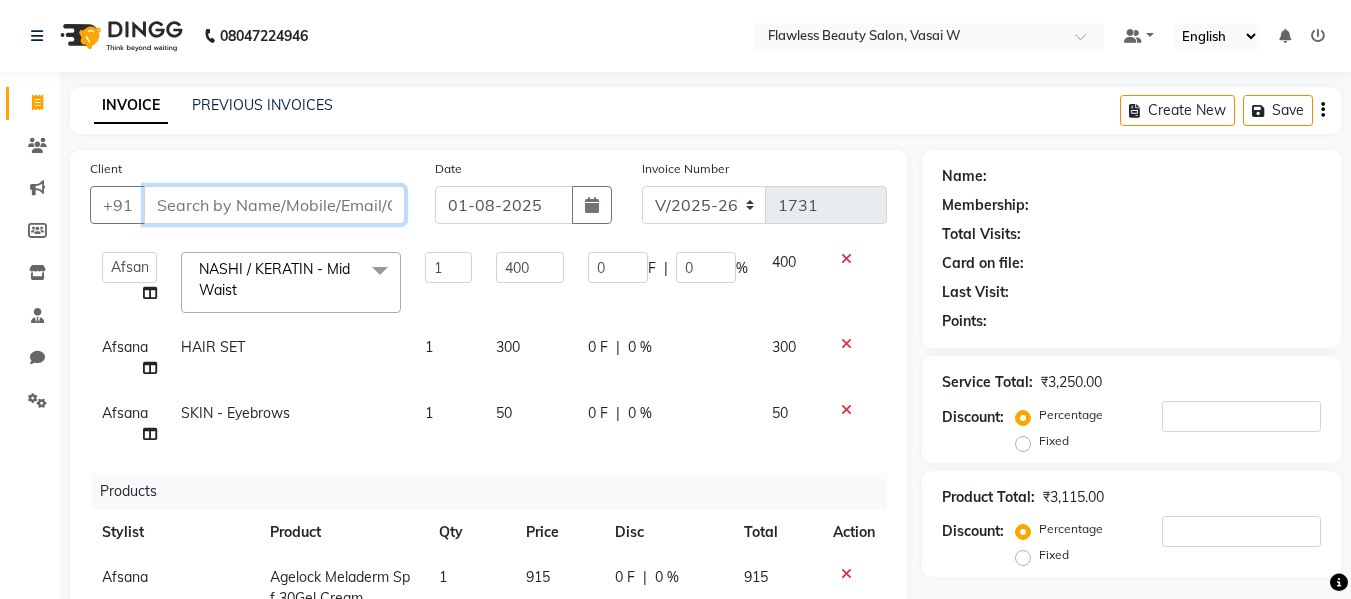click on "Client" at bounding box center (274, 205) 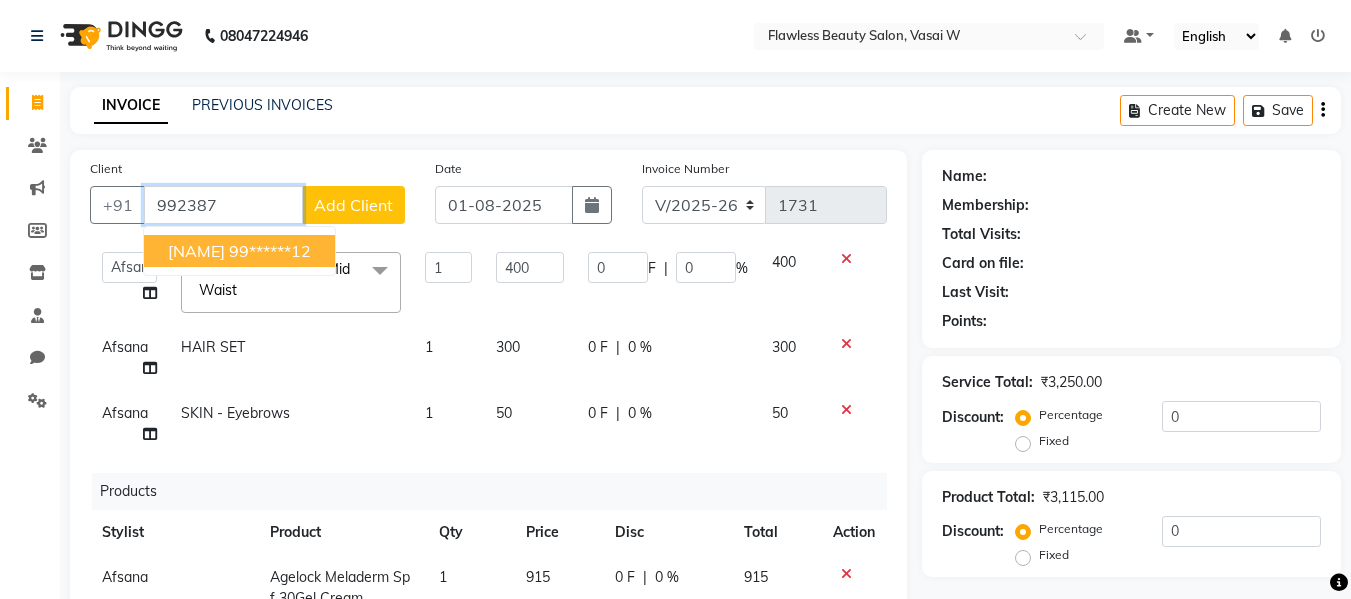 type on "992387" 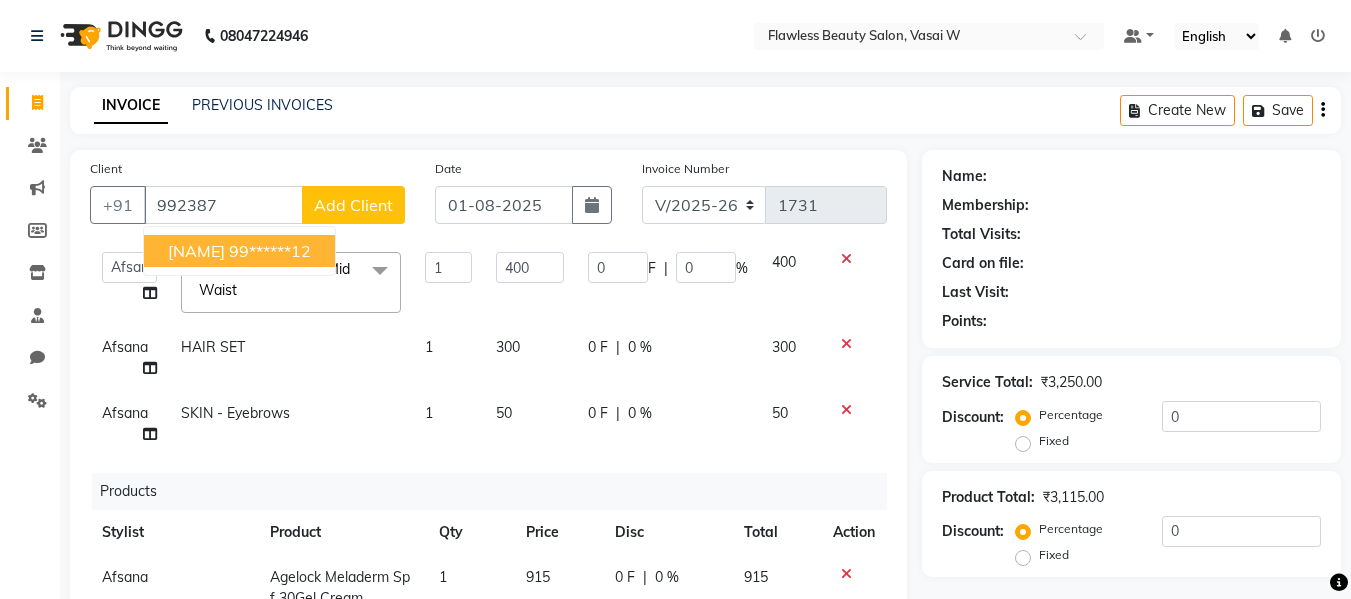 click on "Add Client" 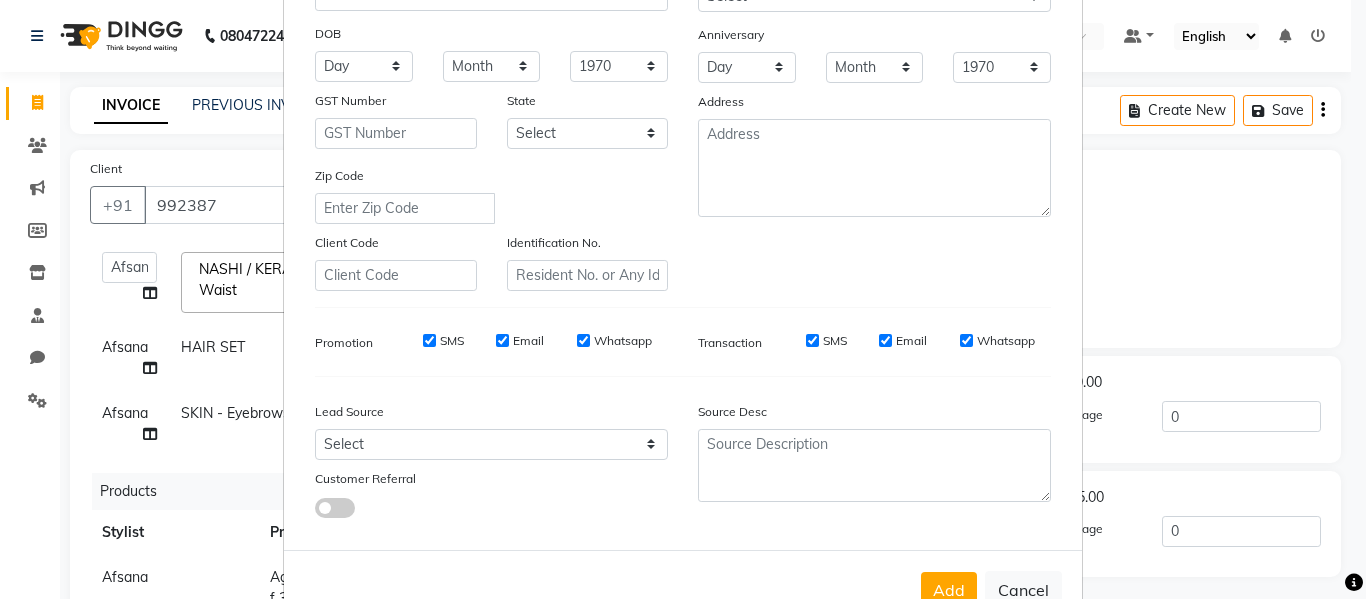 scroll, scrollTop: 324, scrollLeft: 0, axis: vertical 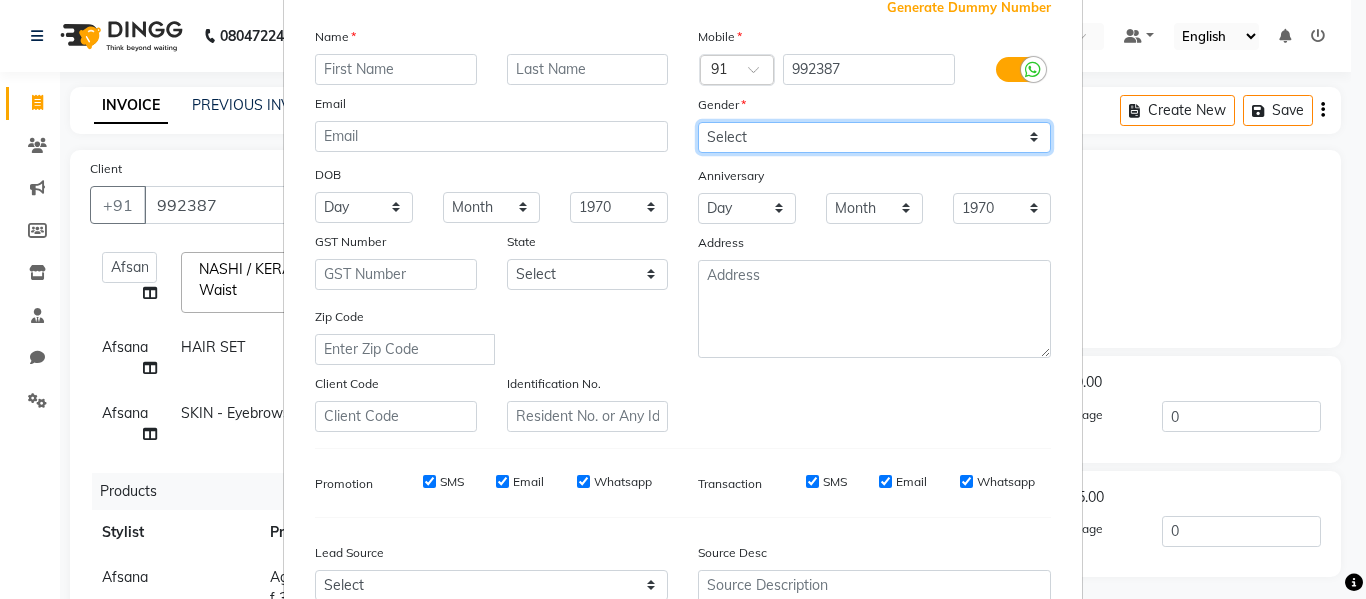 click on "Select Male Female Other Prefer Not To Say" at bounding box center (874, 137) 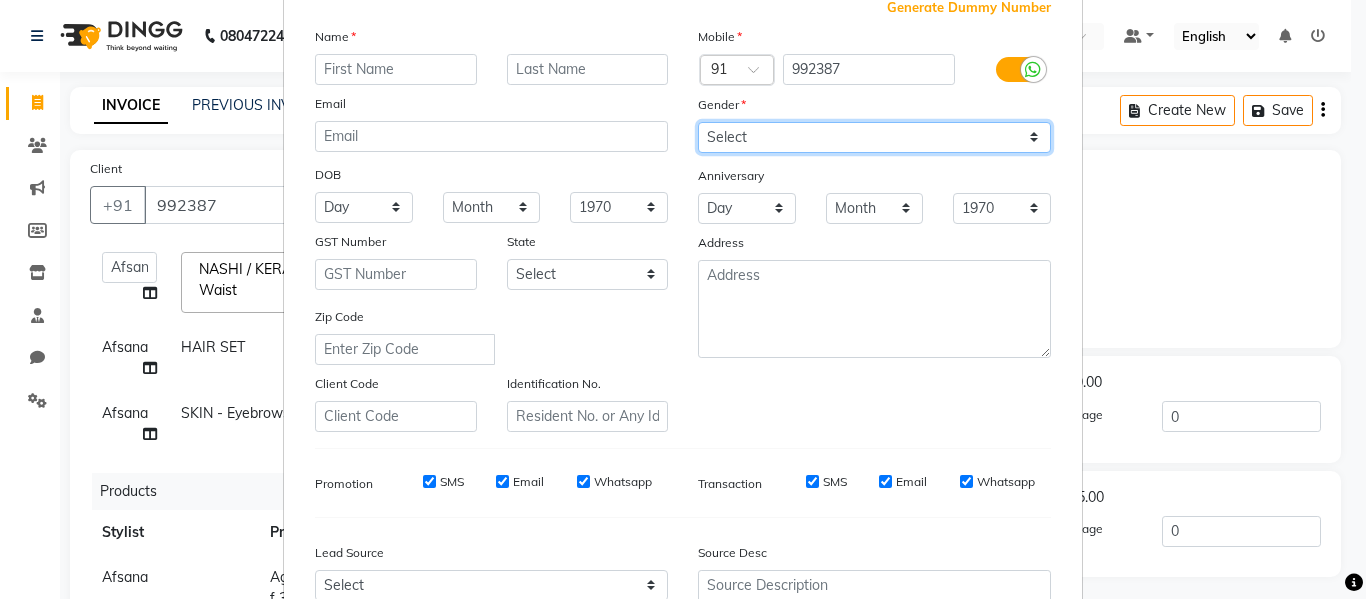 select on "female" 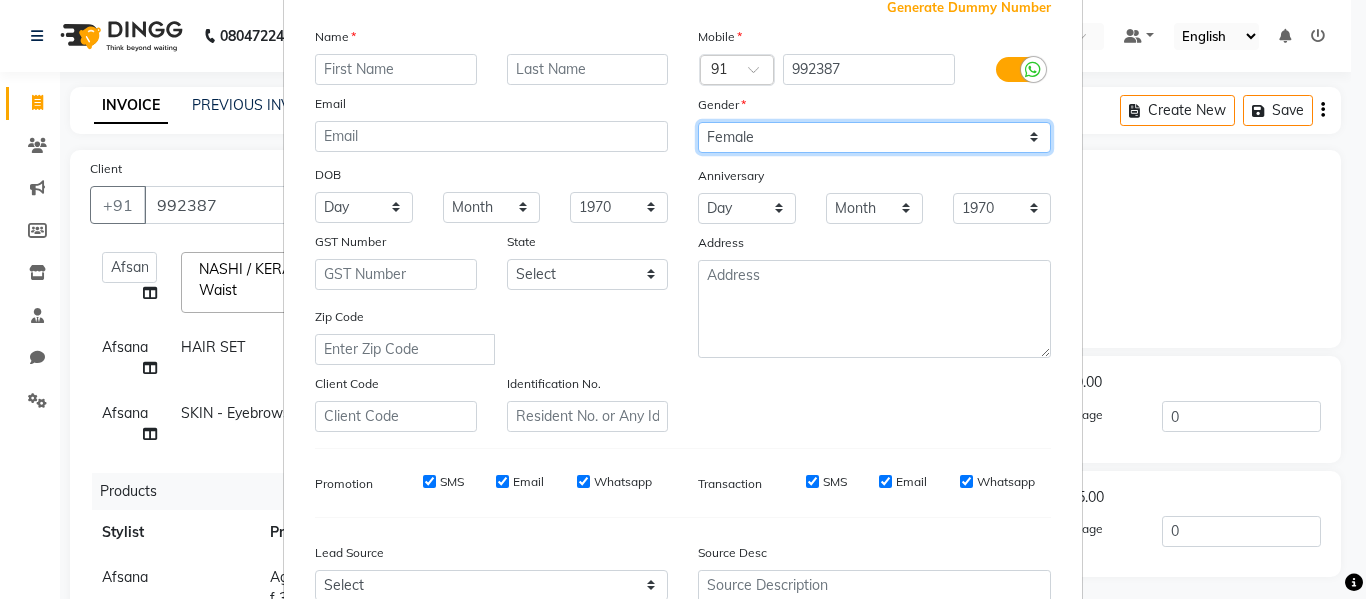click on "Select Male Female Other Prefer Not To Say" at bounding box center [874, 137] 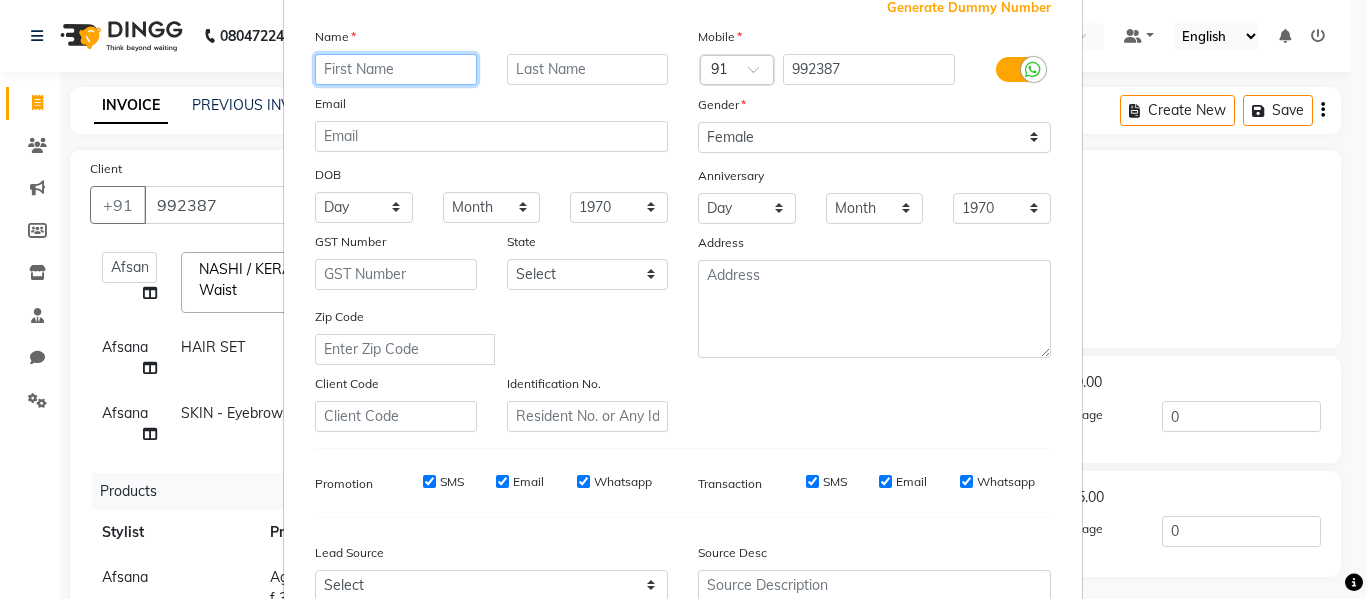 click at bounding box center (396, 69) 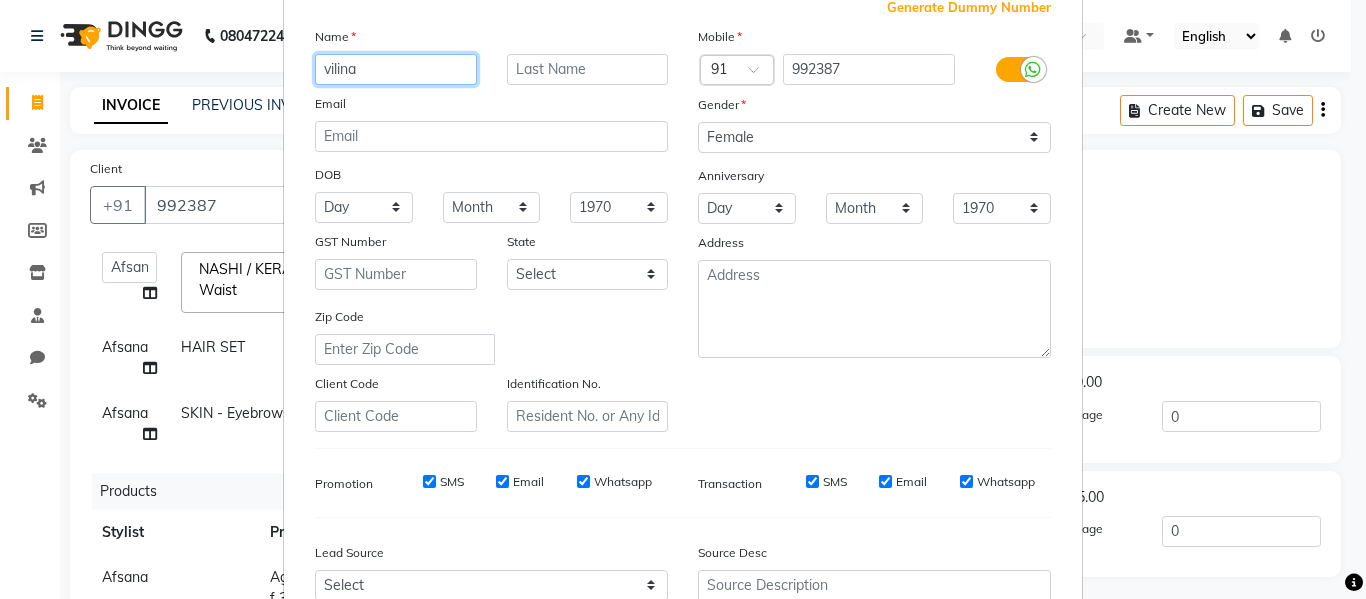 type on "vilina" 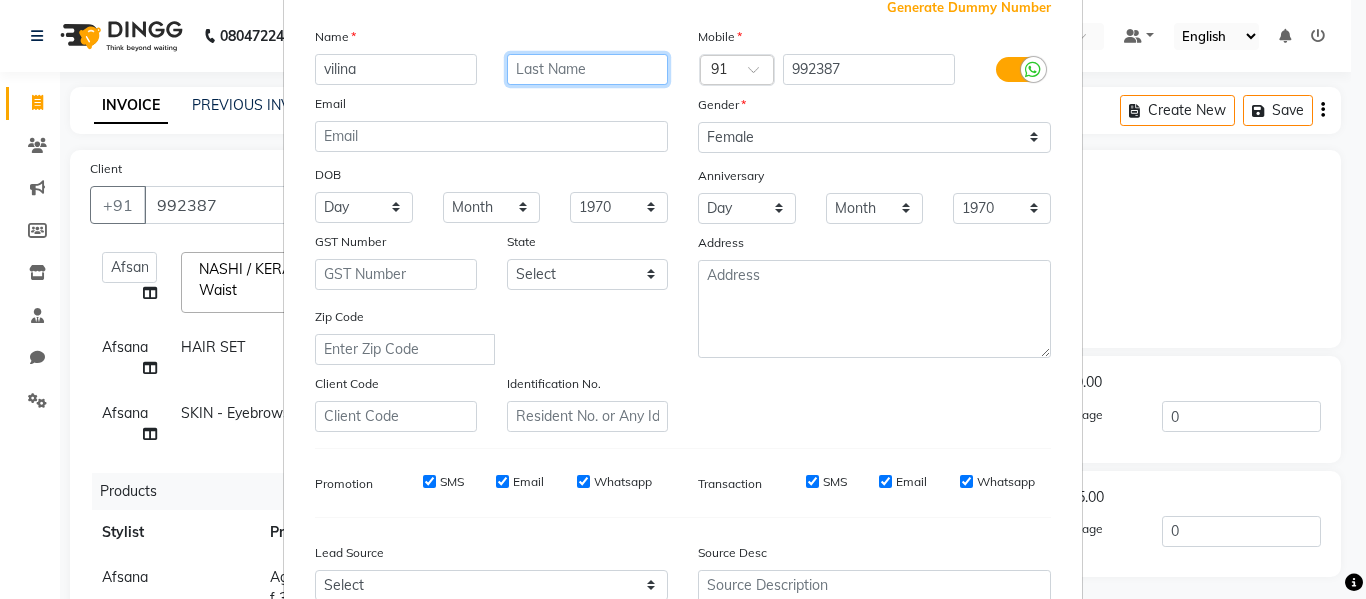click at bounding box center [588, 69] 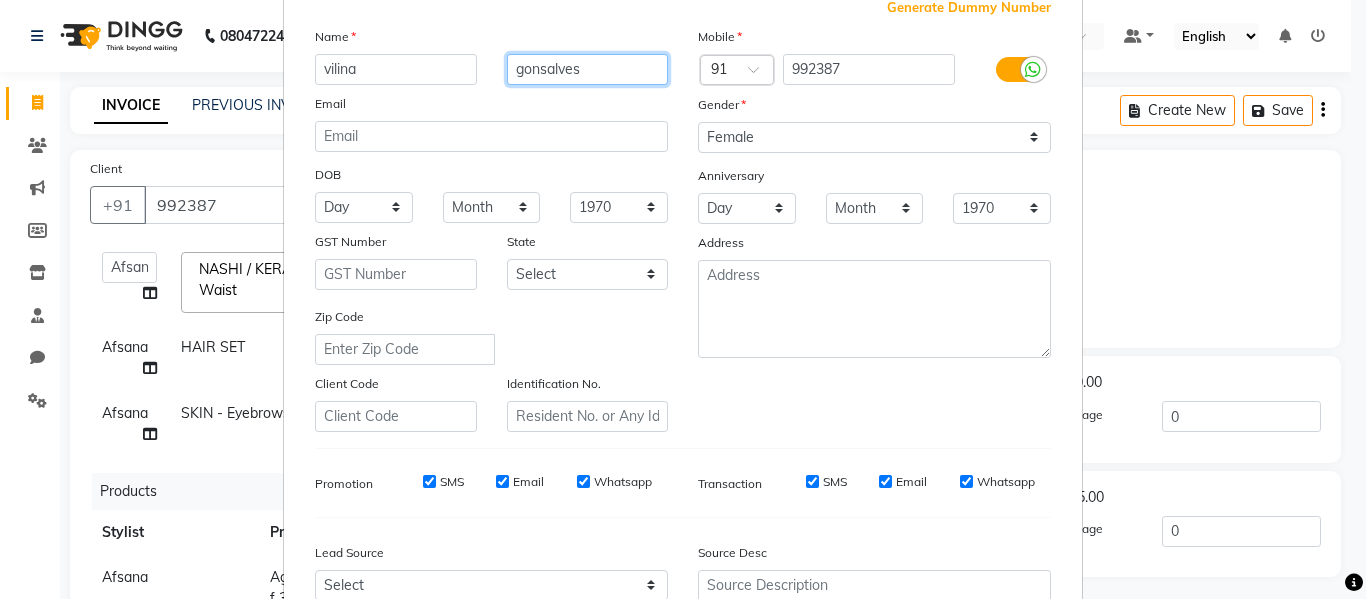 type on "gonsalves" 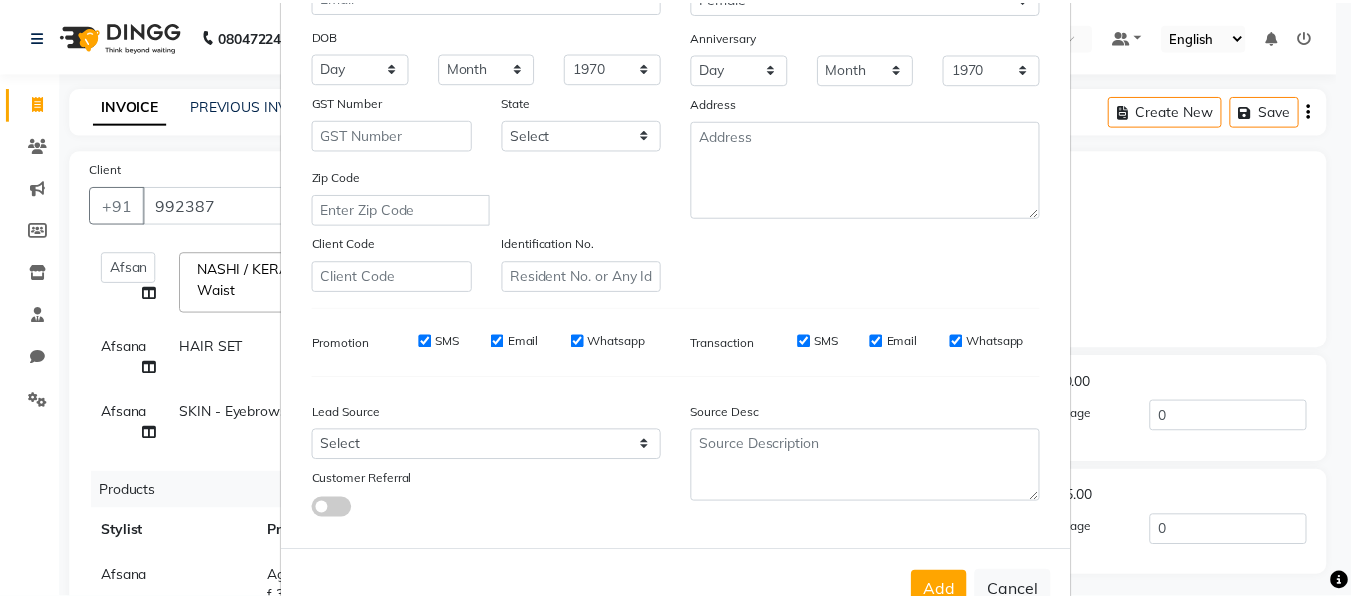 scroll, scrollTop: 324, scrollLeft: 0, axis: vertical 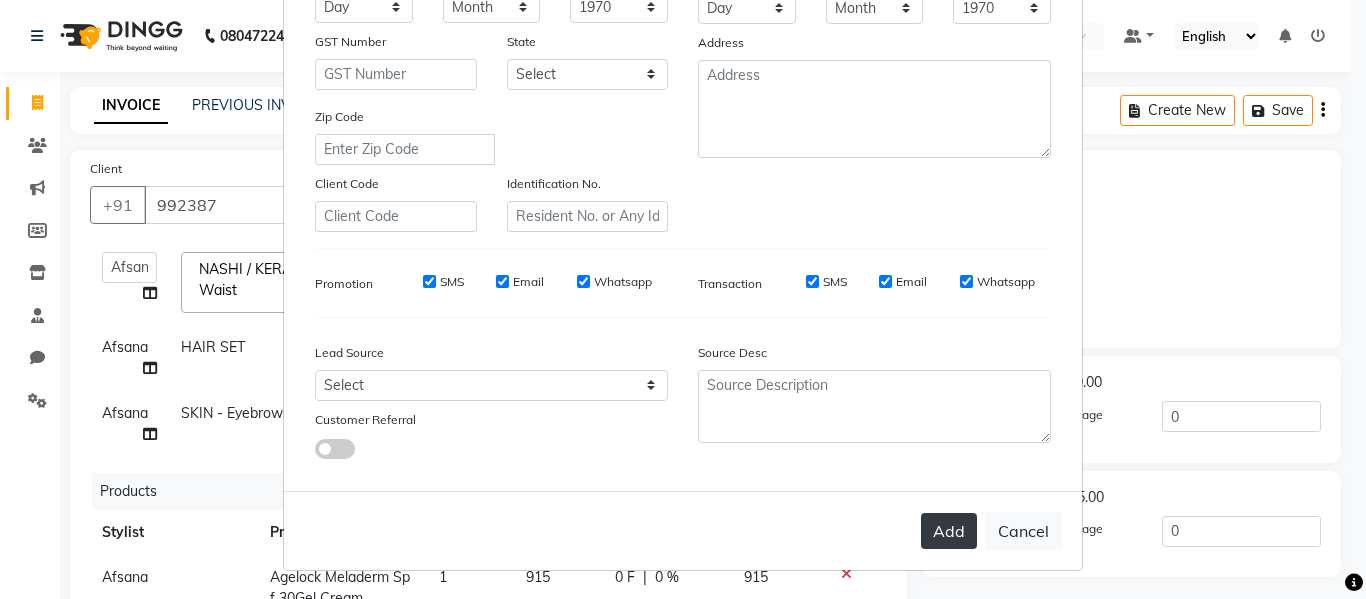 click on "Add" at bounding box center [949, 531] 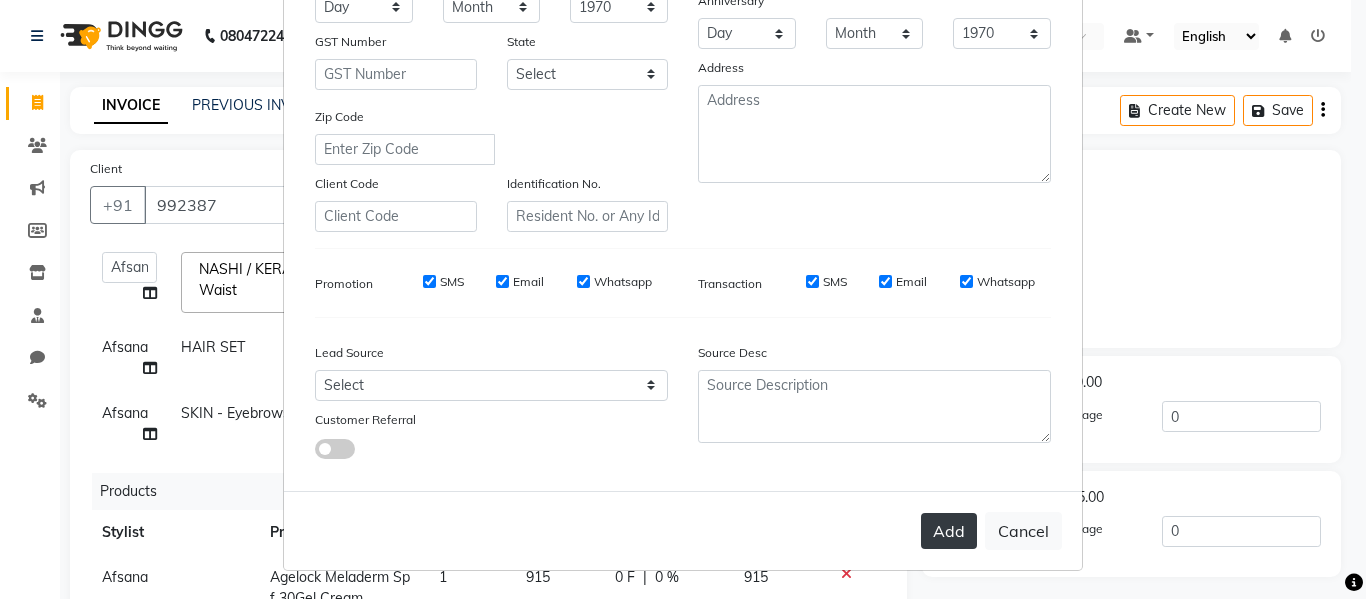 click on "Add" at bounding box center [949, 531] 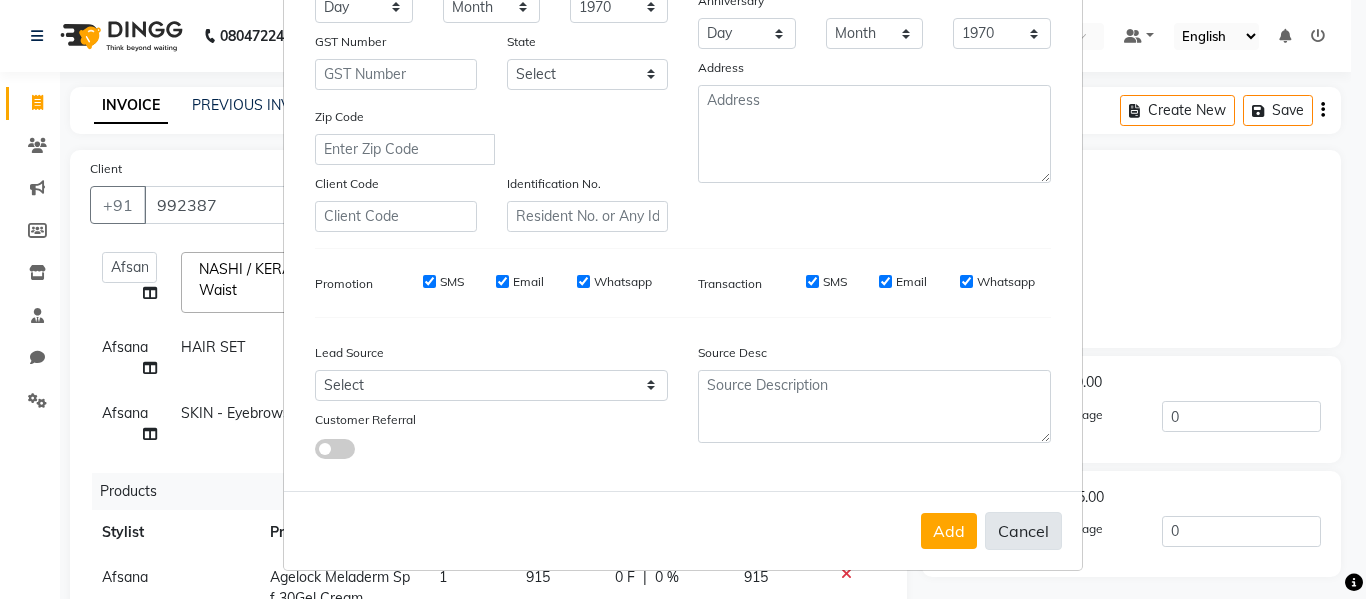 click on "Cancel" at bounding box center (1023, 531) 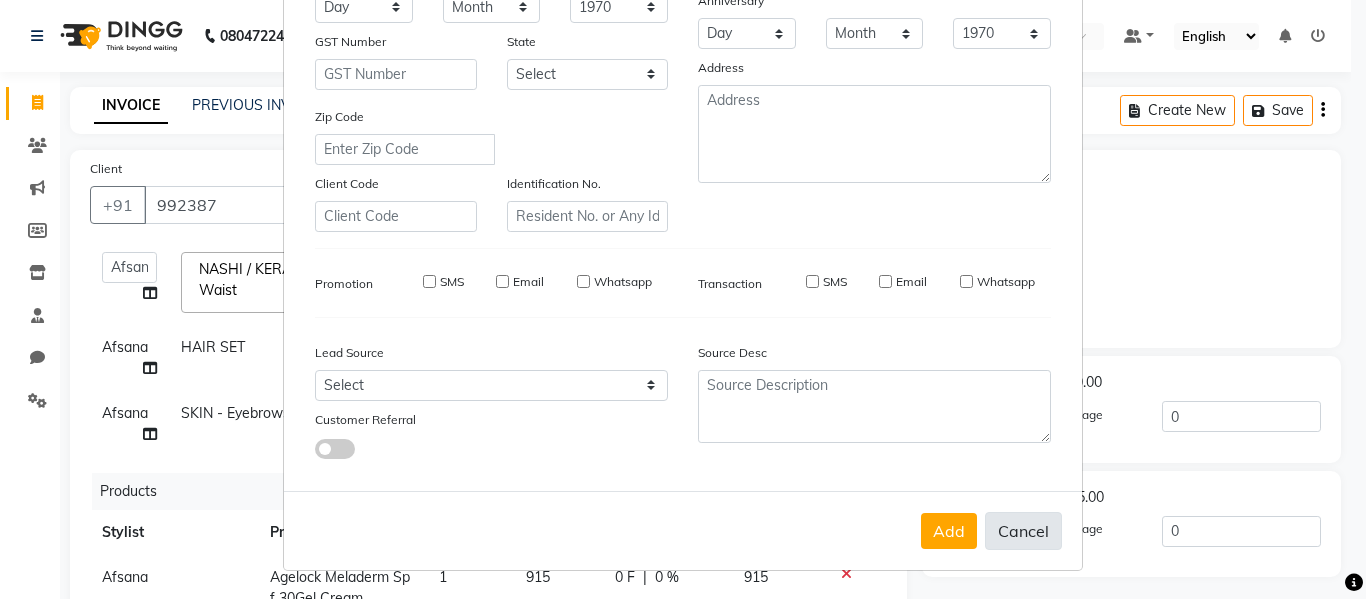 type 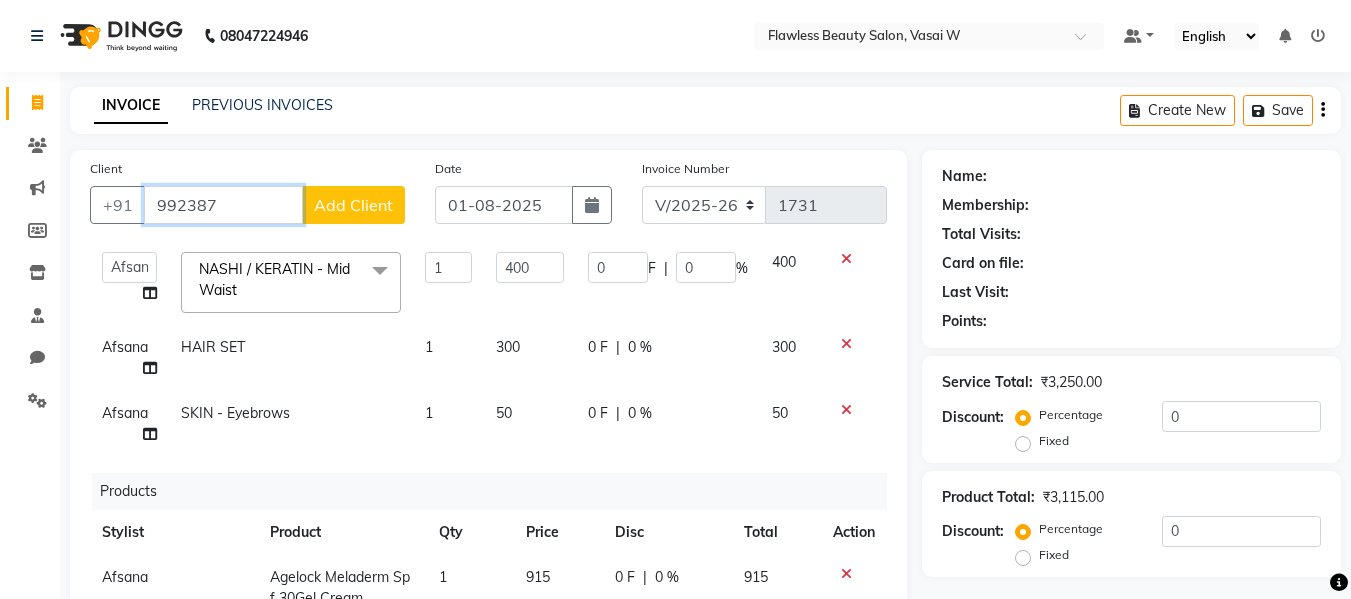 click on "992387" at bounding box center [223, 205] 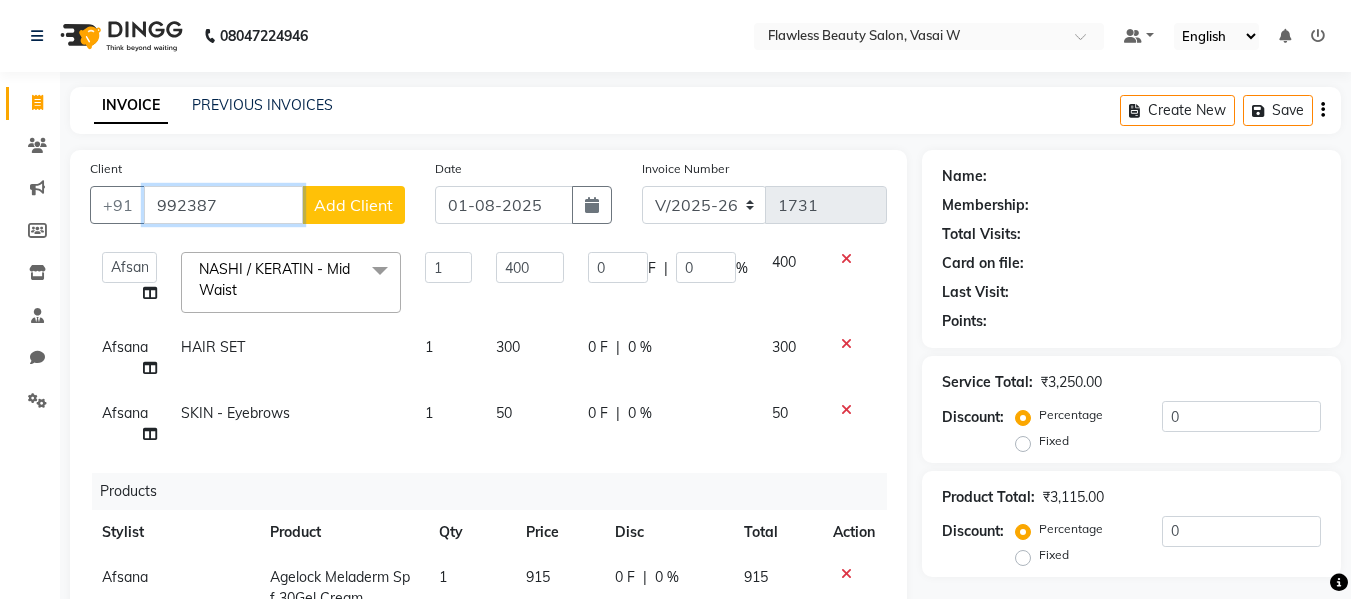 click on "992387" at bounding box center [223, 205] 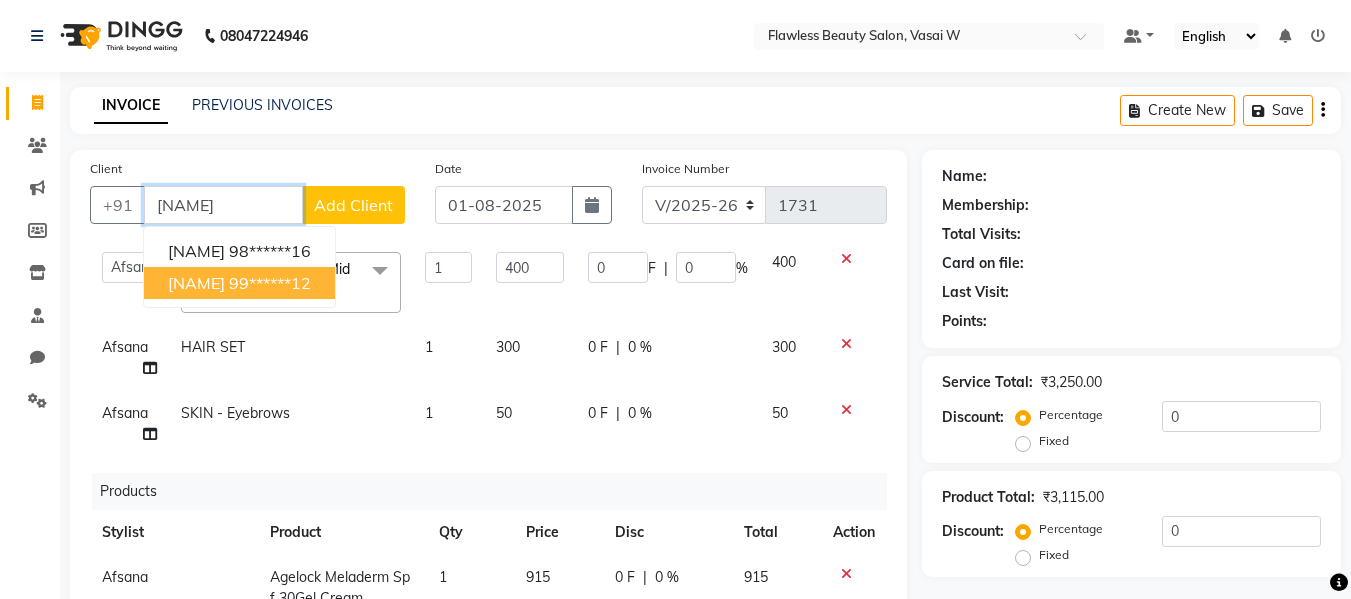 click on "99******12" at bounding box center (270, 283) 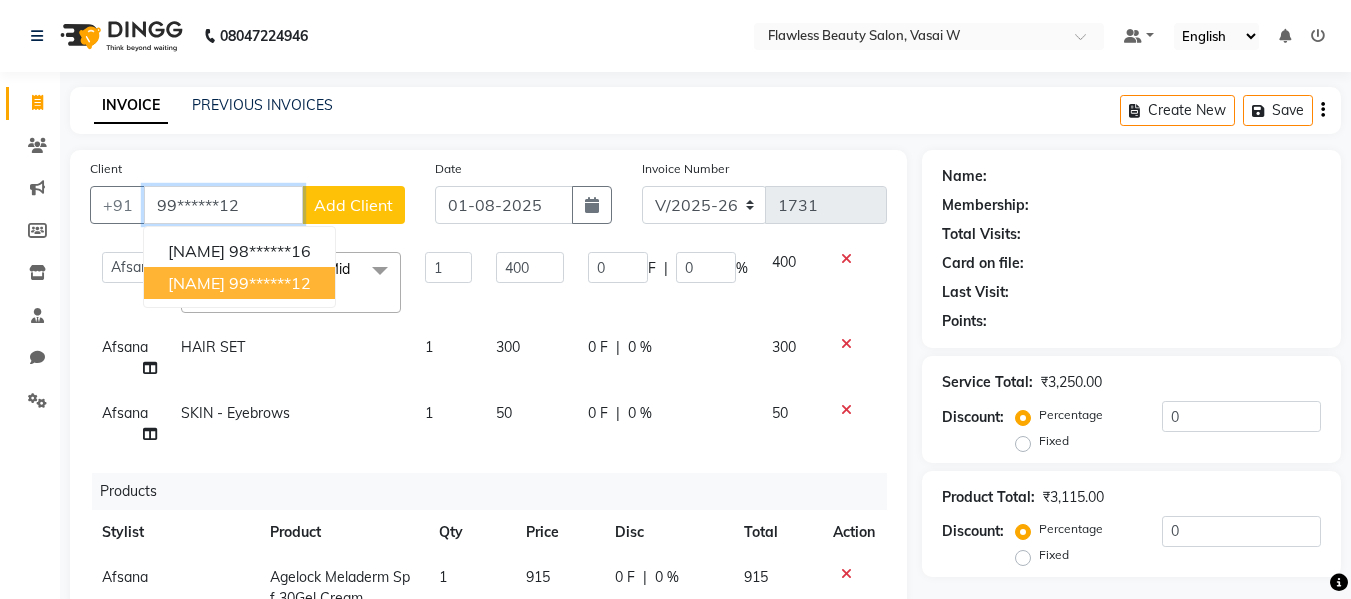 type on "99******12" 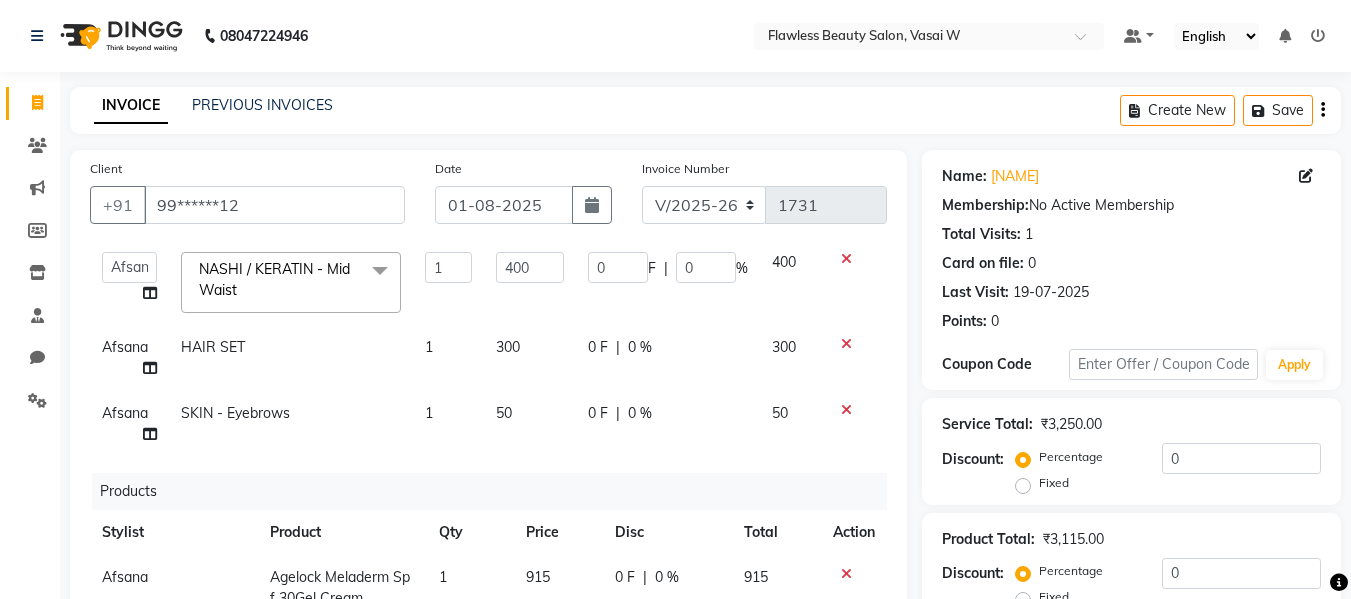 scroll, scrollTop: 459, scrollLeft: 0, axis: vertical 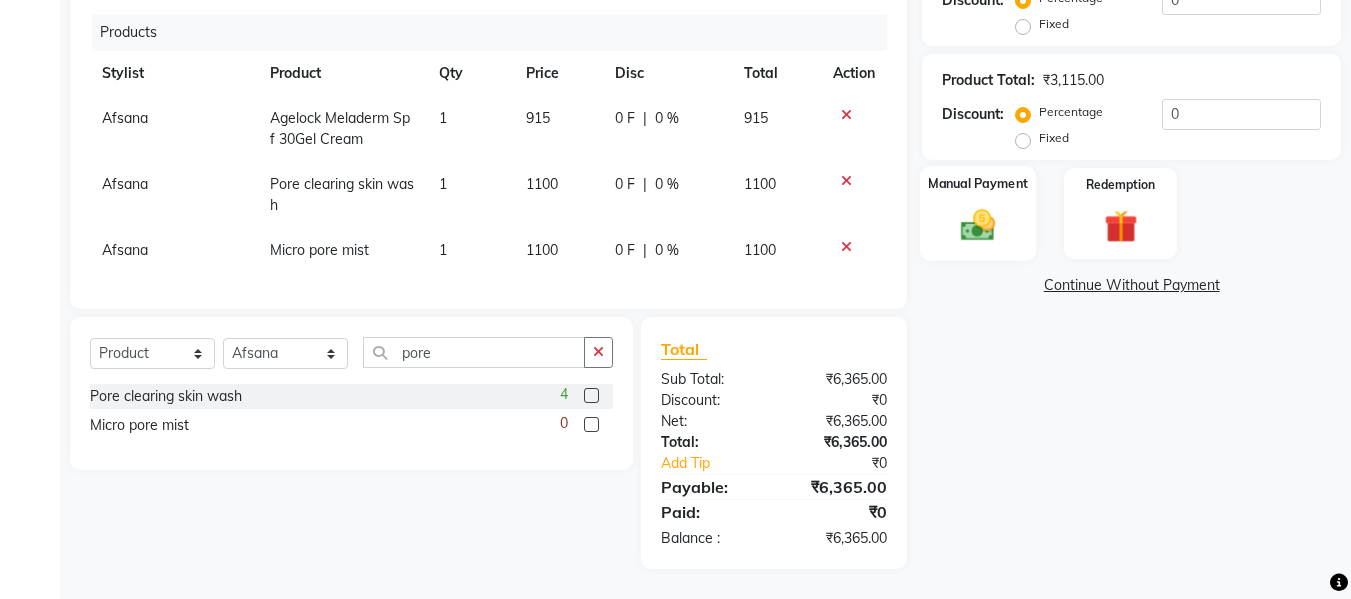 click 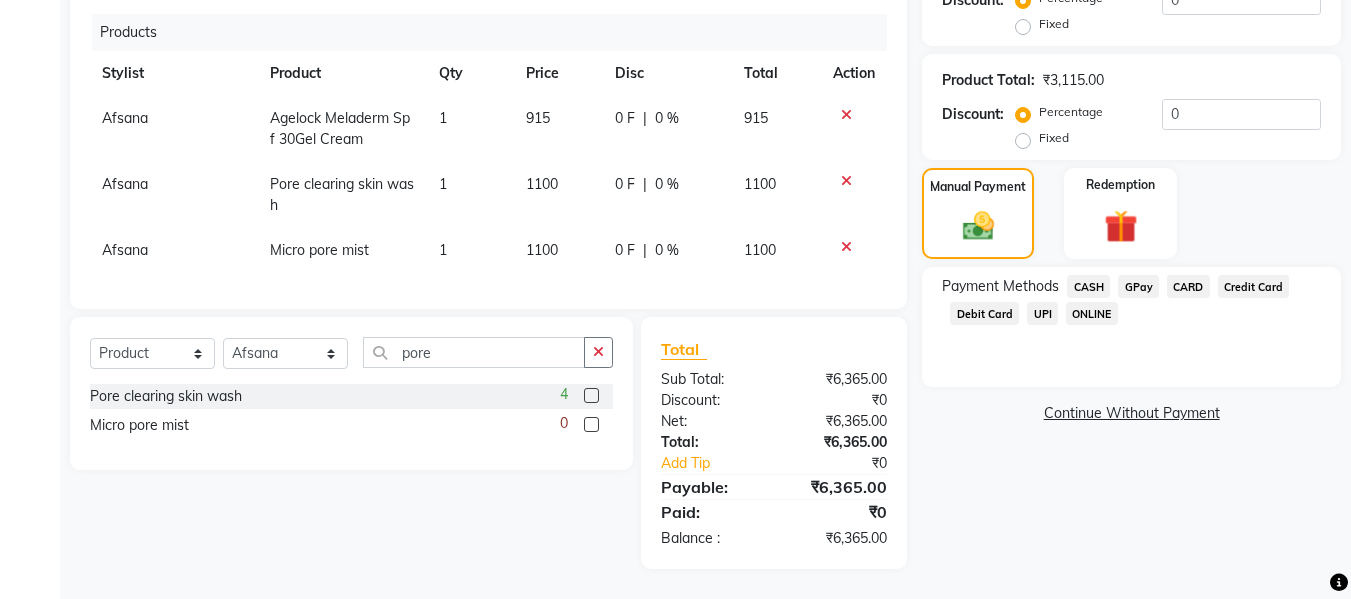 click on "GPay" 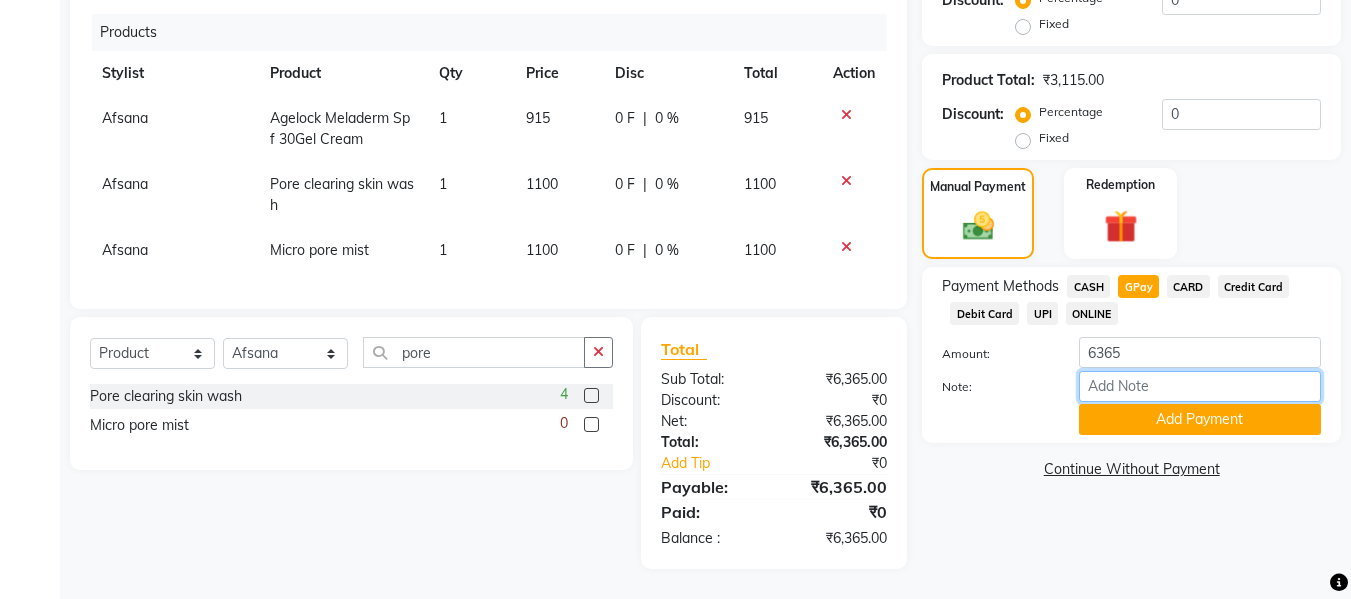 click on "Note:" at bounding box center [1200, 386] 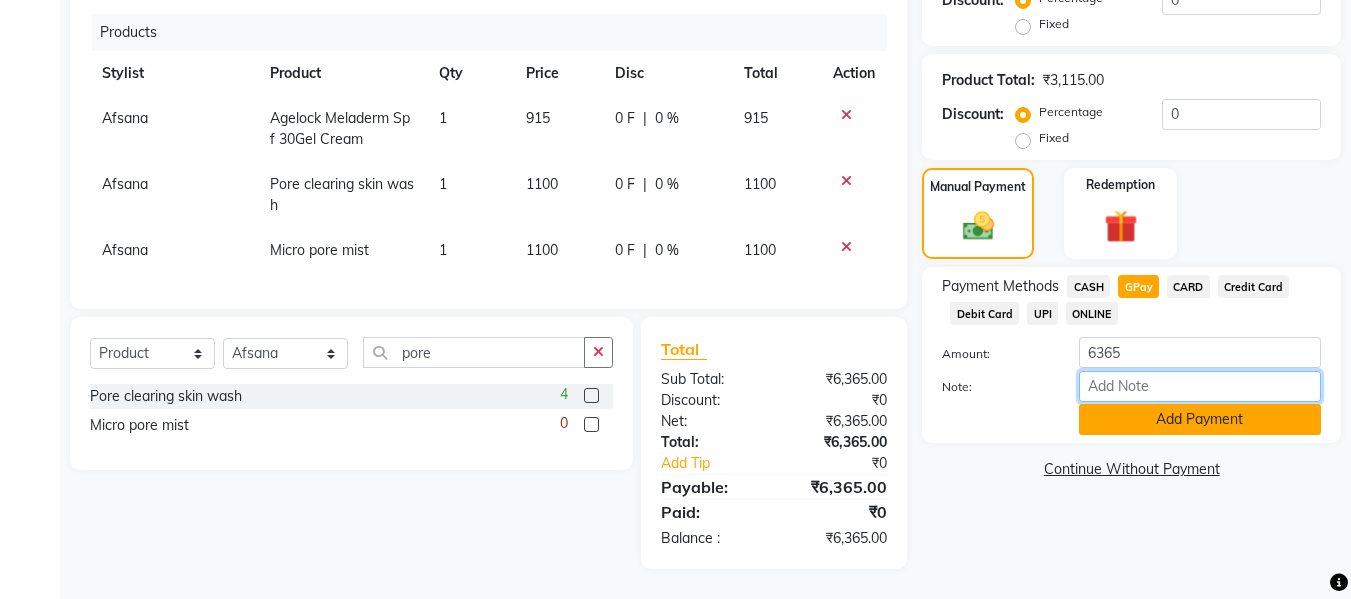 type on "Gpay" 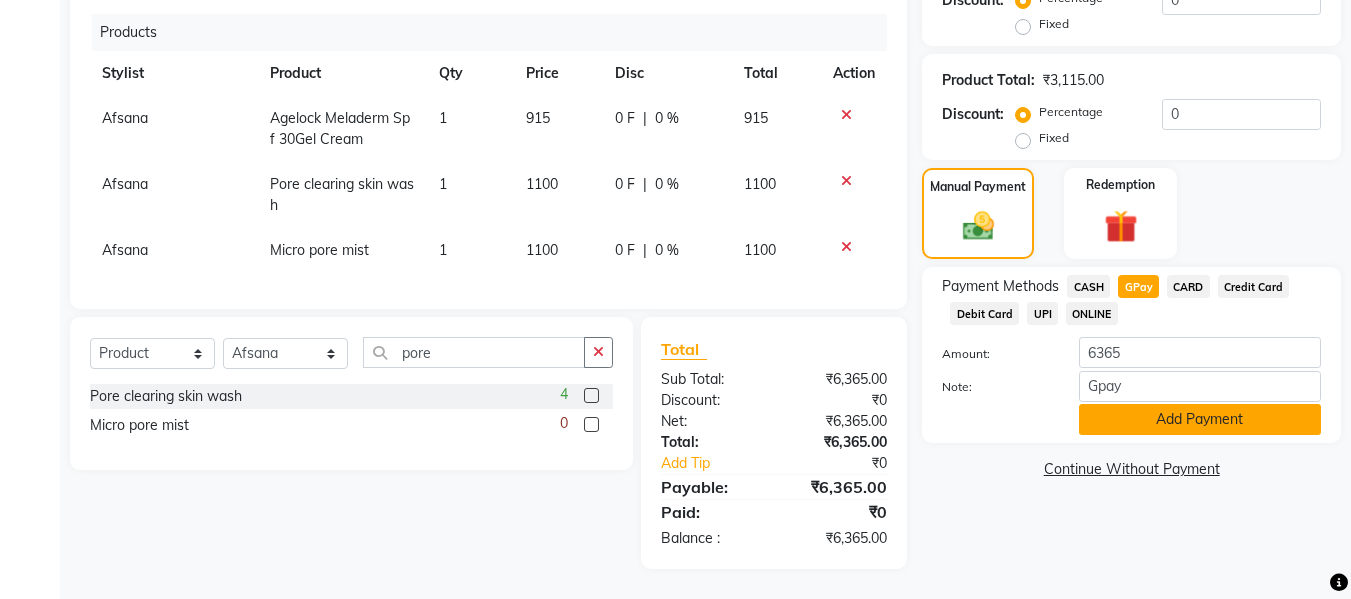 click on "Add Payment" 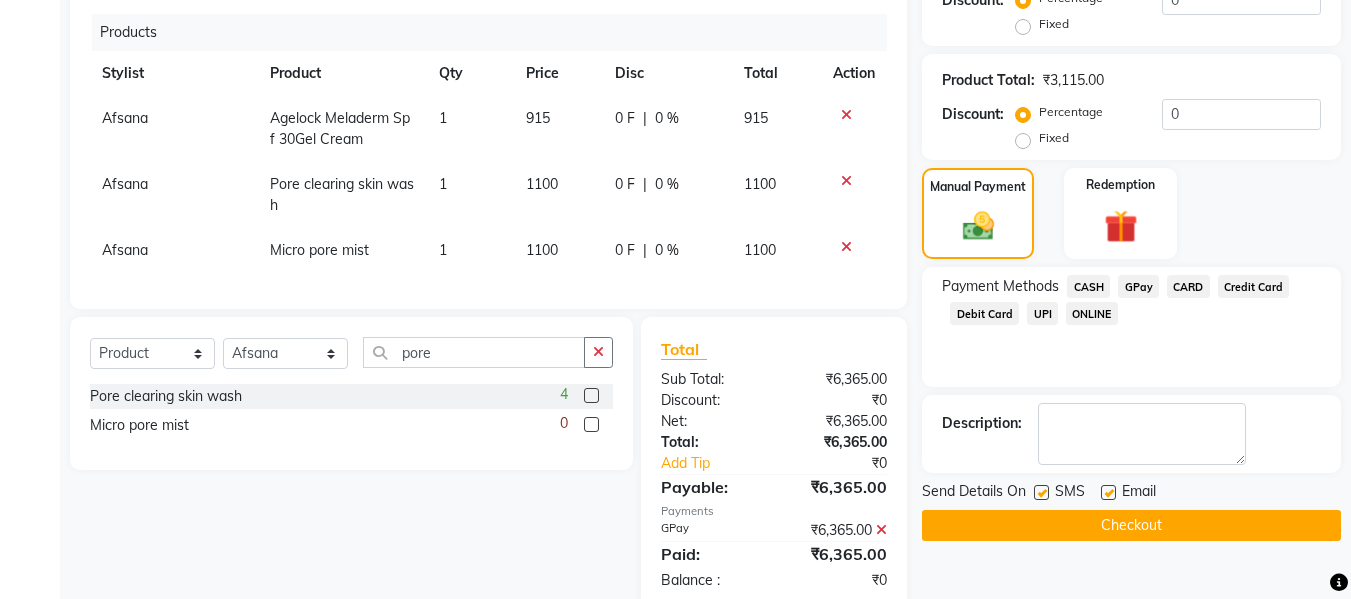 click 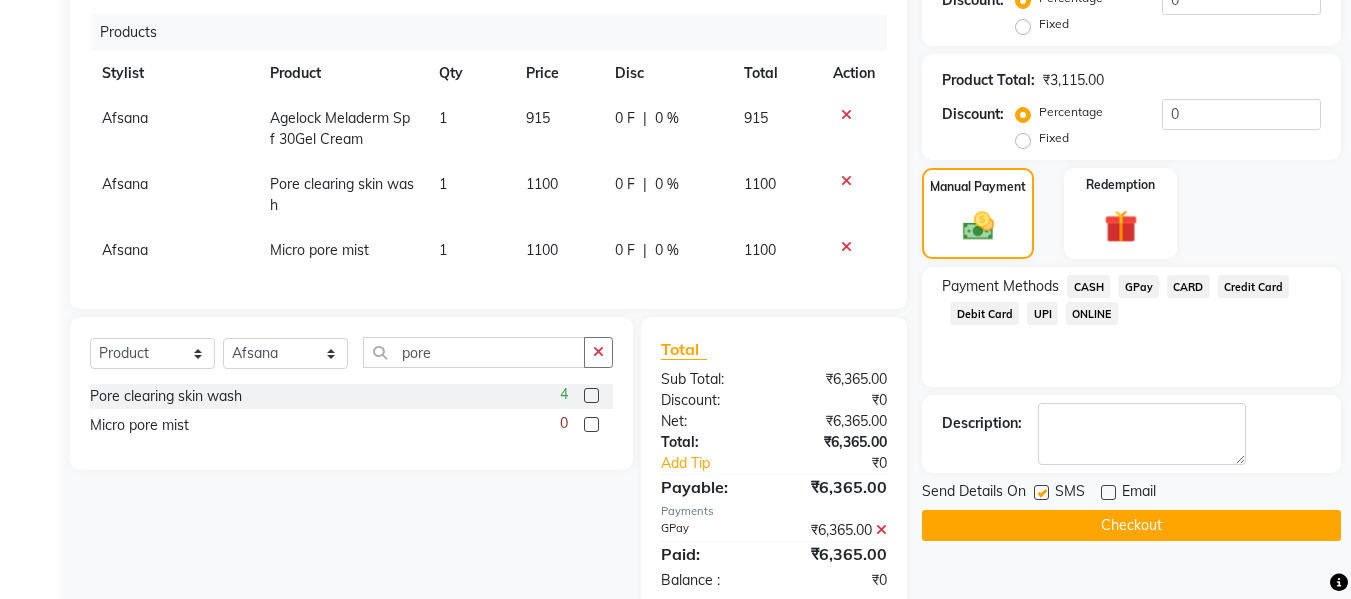 click 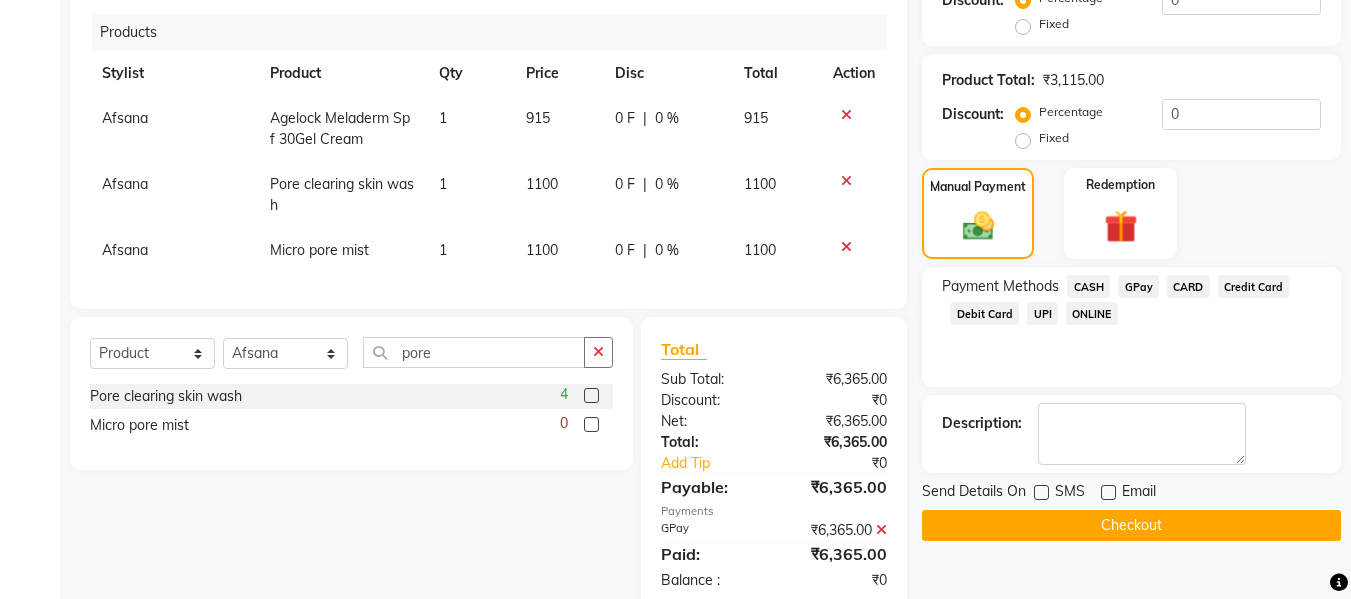 click on "Checkout" 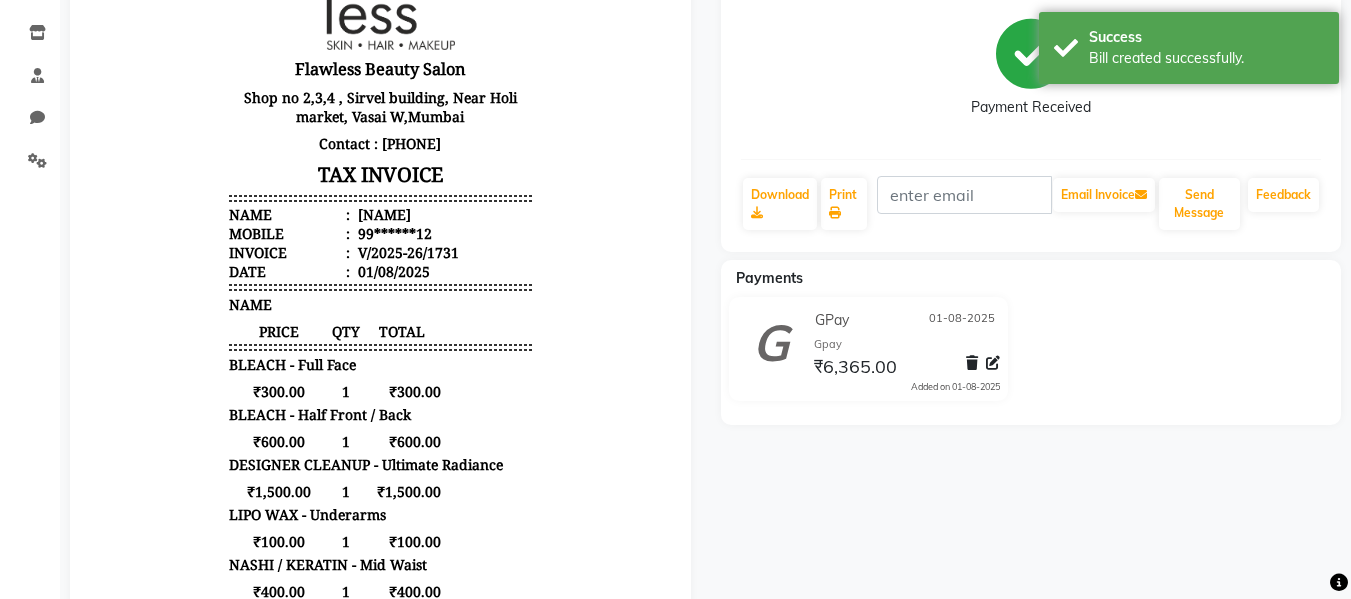 scroll, scrollTop: 280, scrollLeft: 0, axis: vertical 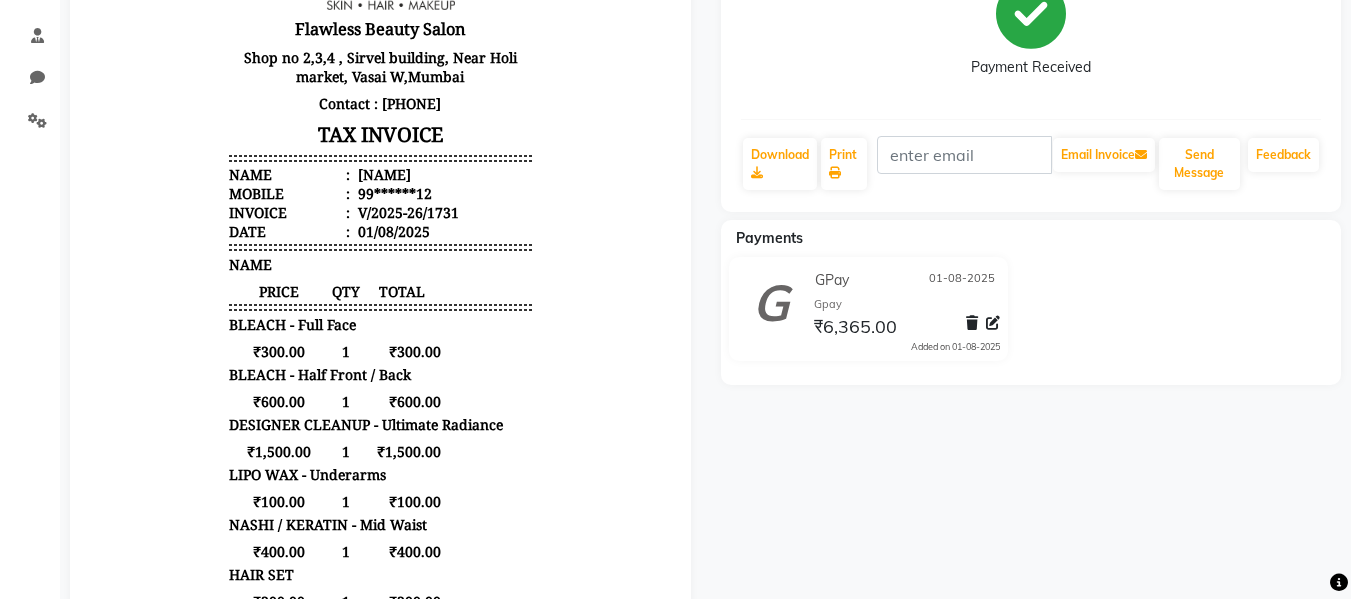 click on "Flawless Beauty Salon
Shop no 2,3,4 , Sirvel building, Near Holi market, [CITY], [CITY]
Contact : [PHONE]
TAX INVOICE
Name  :
[NAME]
Mobile :
[PHONE]
Invoice  :
V/2025-26/1731
Date  :
[DATE]" at bounding box center [380, 439] 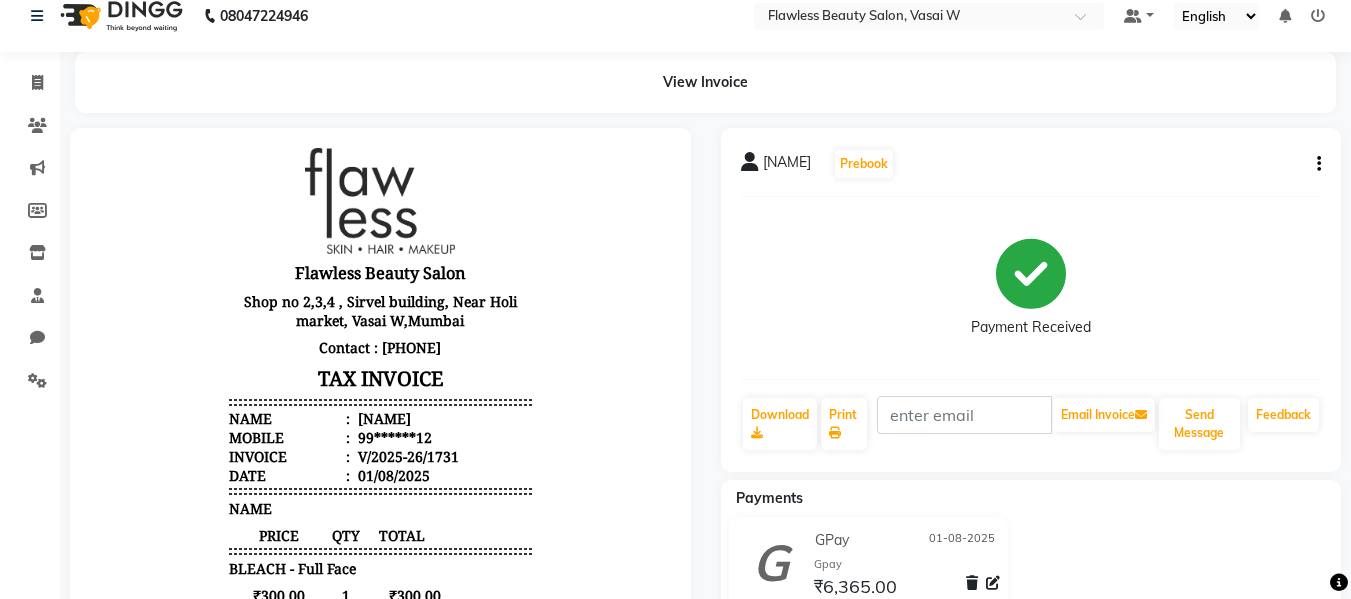 scroll, scrollTop: 0, scrollLeft: 0, axis: both 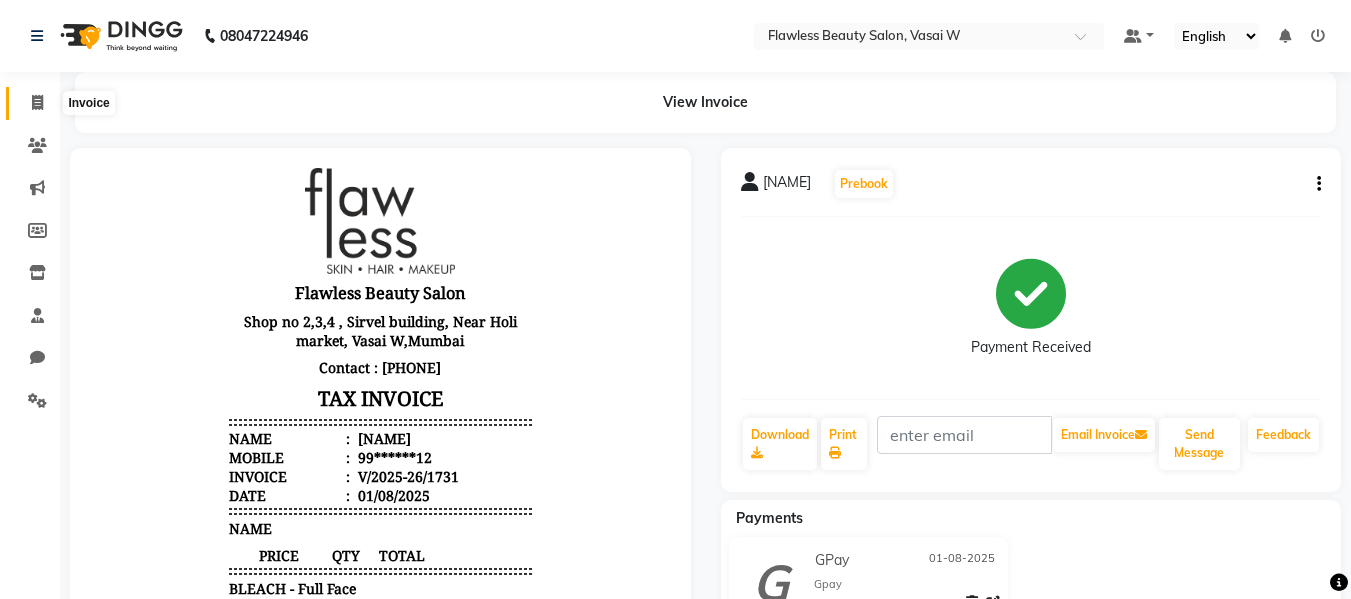 click 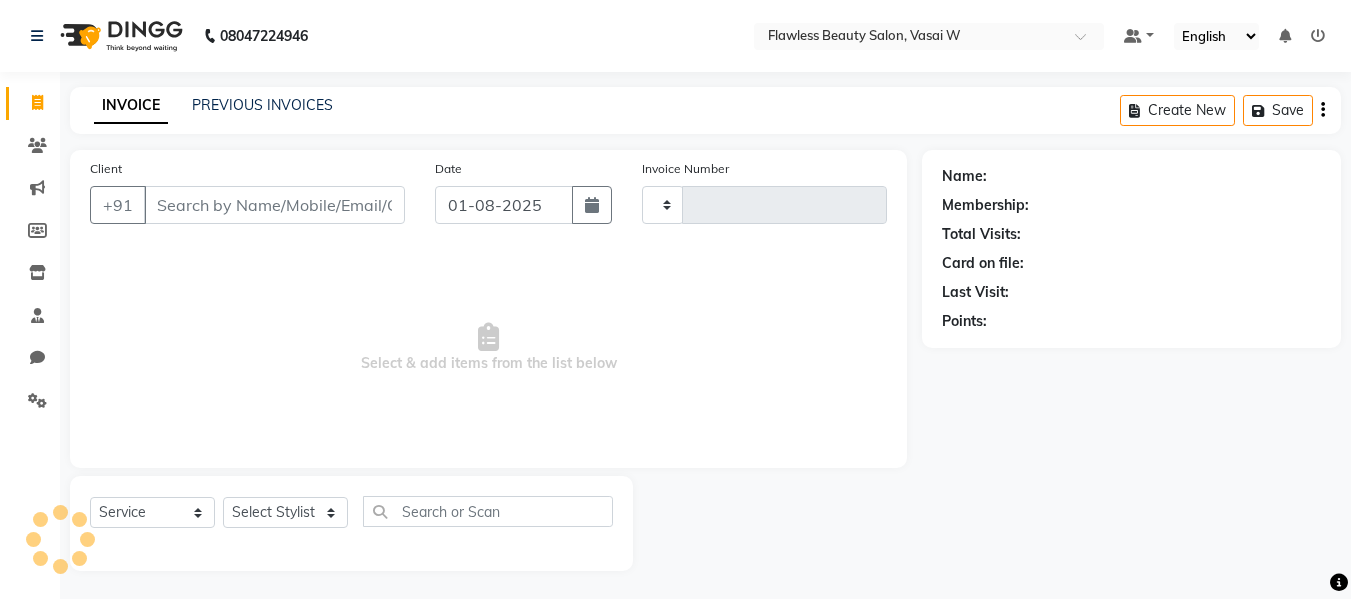 scroll, scrollTop: 2, scrollLeft: 0, axis: vertical 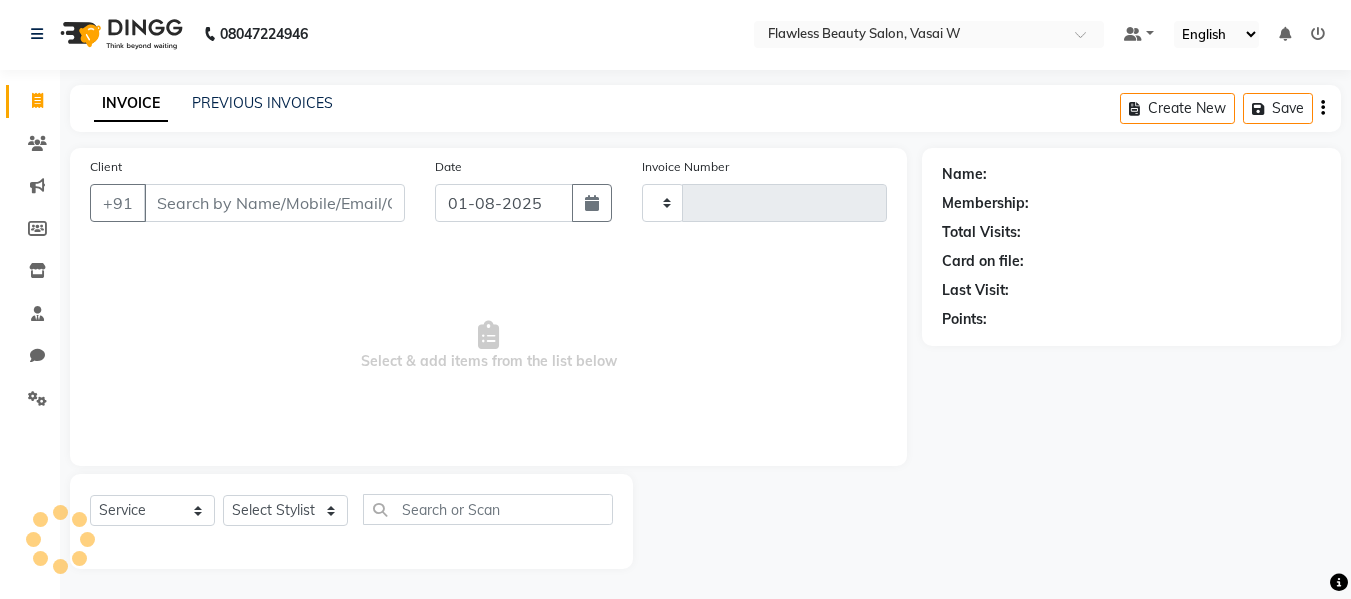 type on "1732" 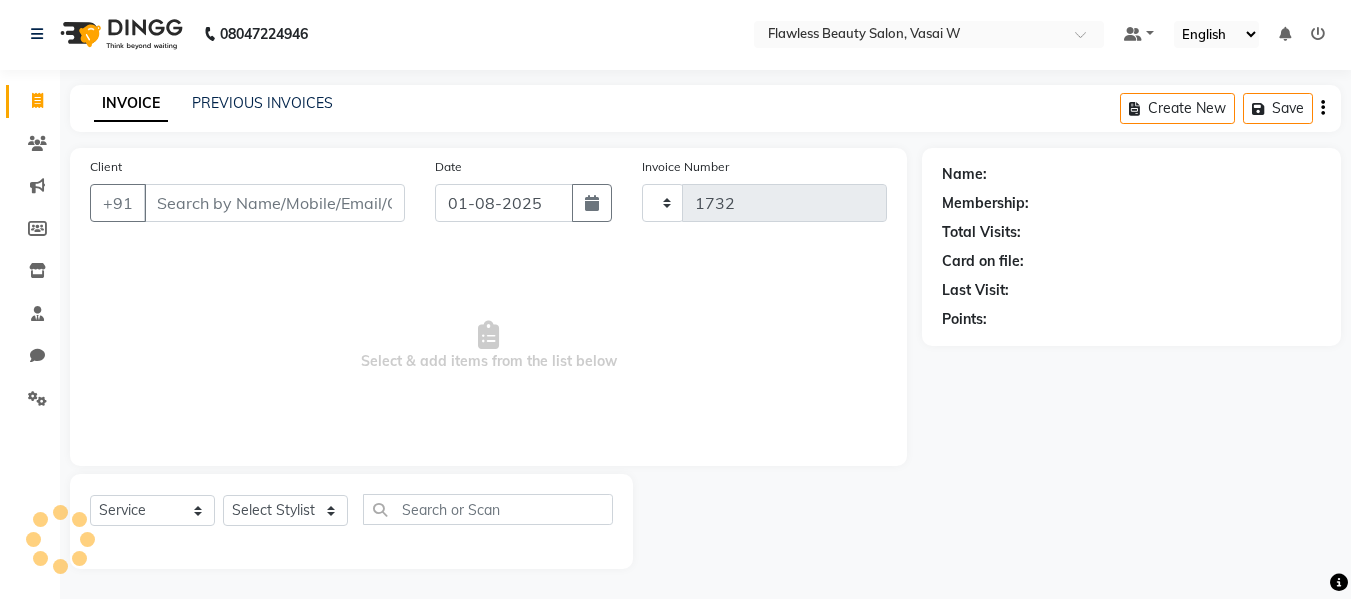 select on "8090" 